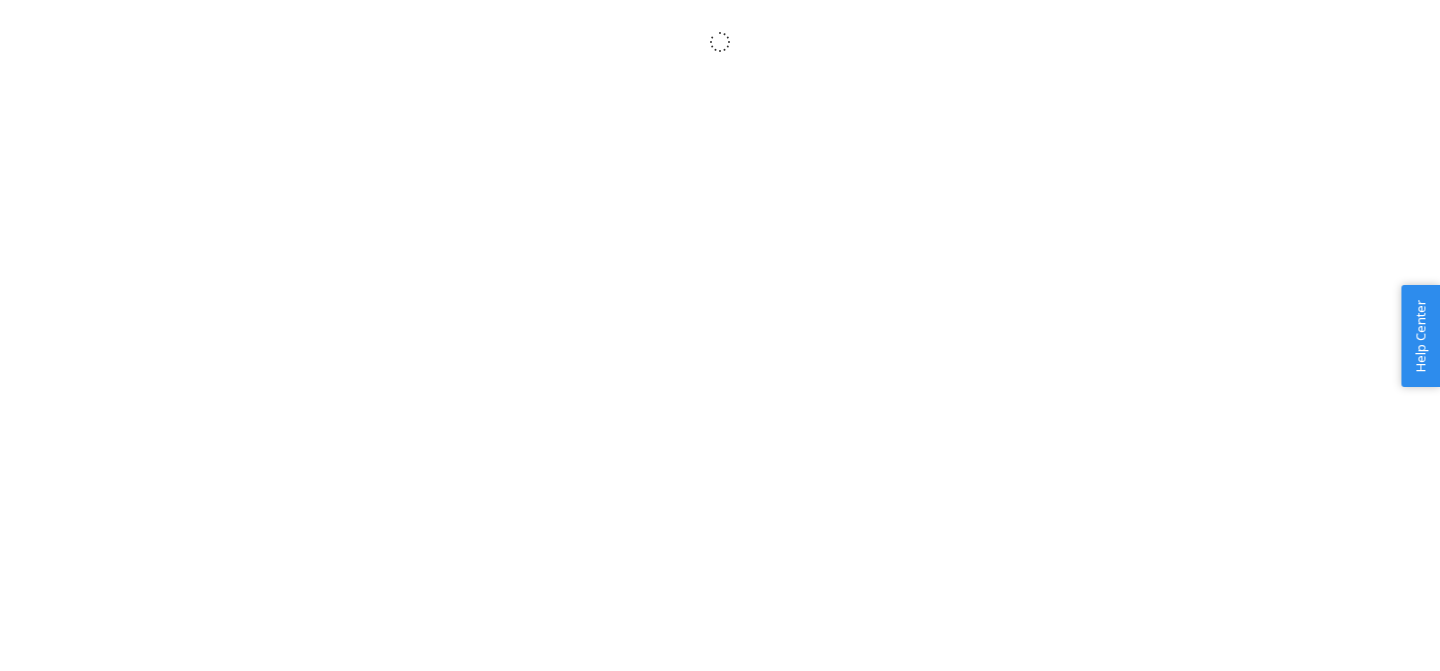 scroll, scrollTop: 0, scrollLeft: 0, axis: both 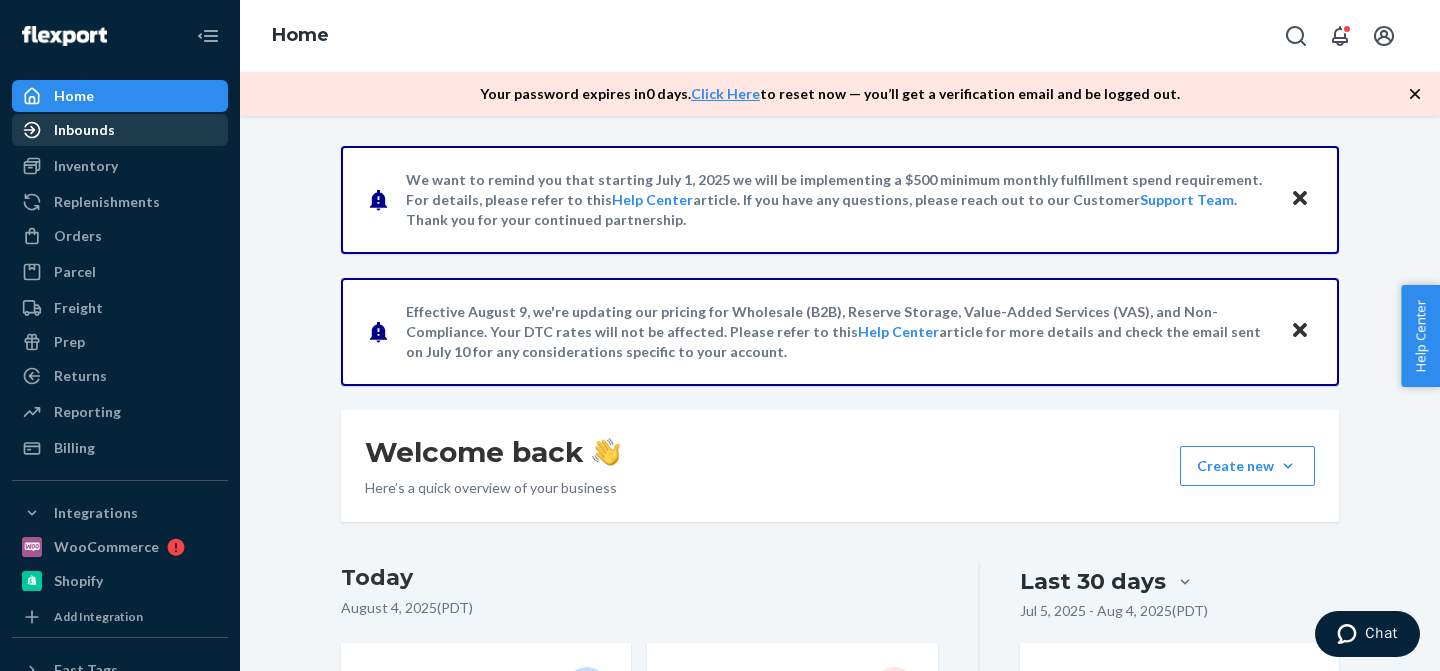 click on "Inbounds" at bounding box center (120, 130) 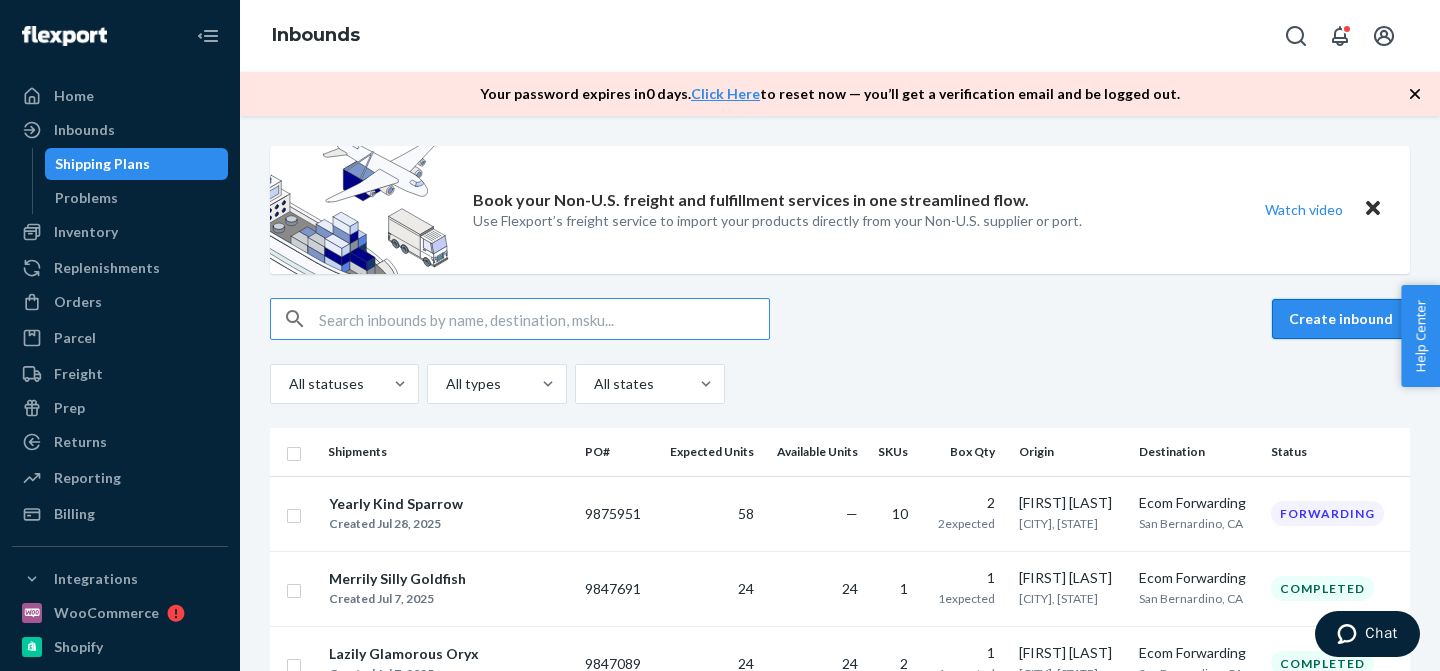 click on "Create inbound" at bounding box center [1341, 319] 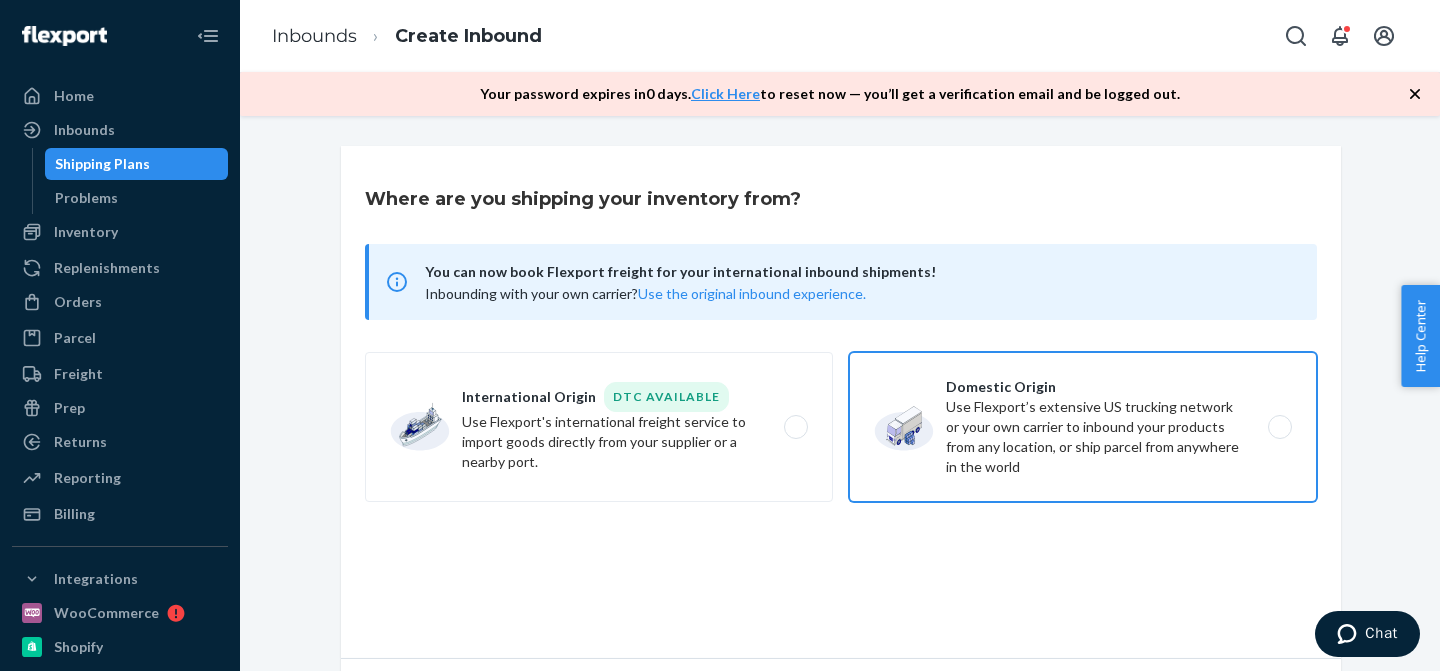 click on "Domestic Origin Use Flexport’s extensive US trucking network or your own carrier to inbound your products from any location, or ship parcel from anywhere in the world" at bounding box center (1083, 427) 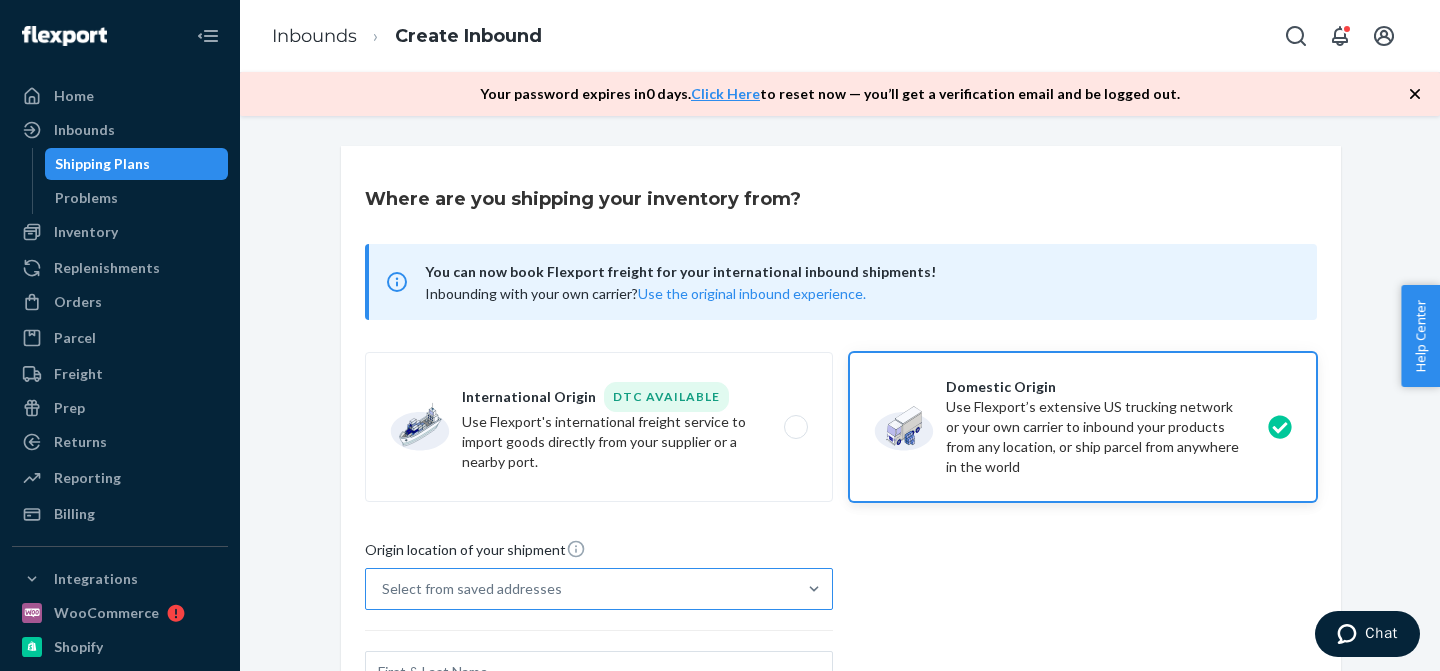 scroll, scrollTop: 271, scrollLeft: 0, axis: vertical 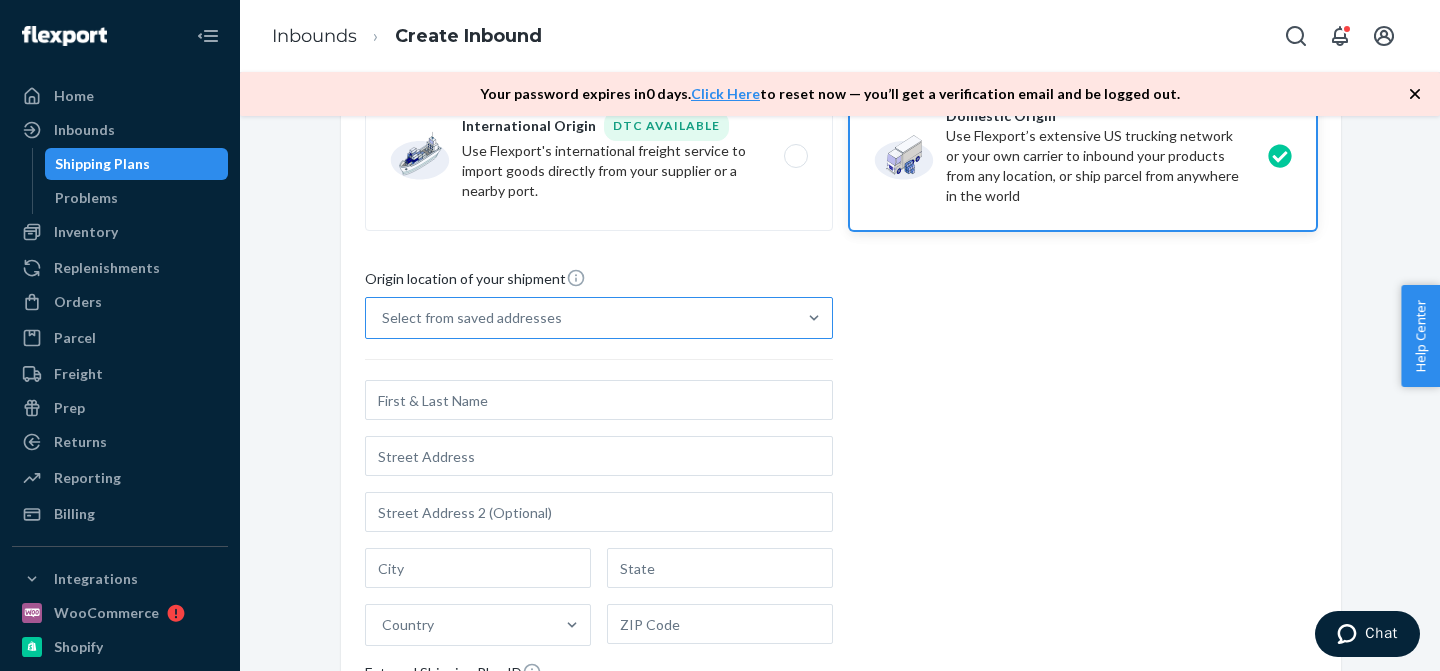 click on "Select from saved addresses" at bounding box center [581, 318] 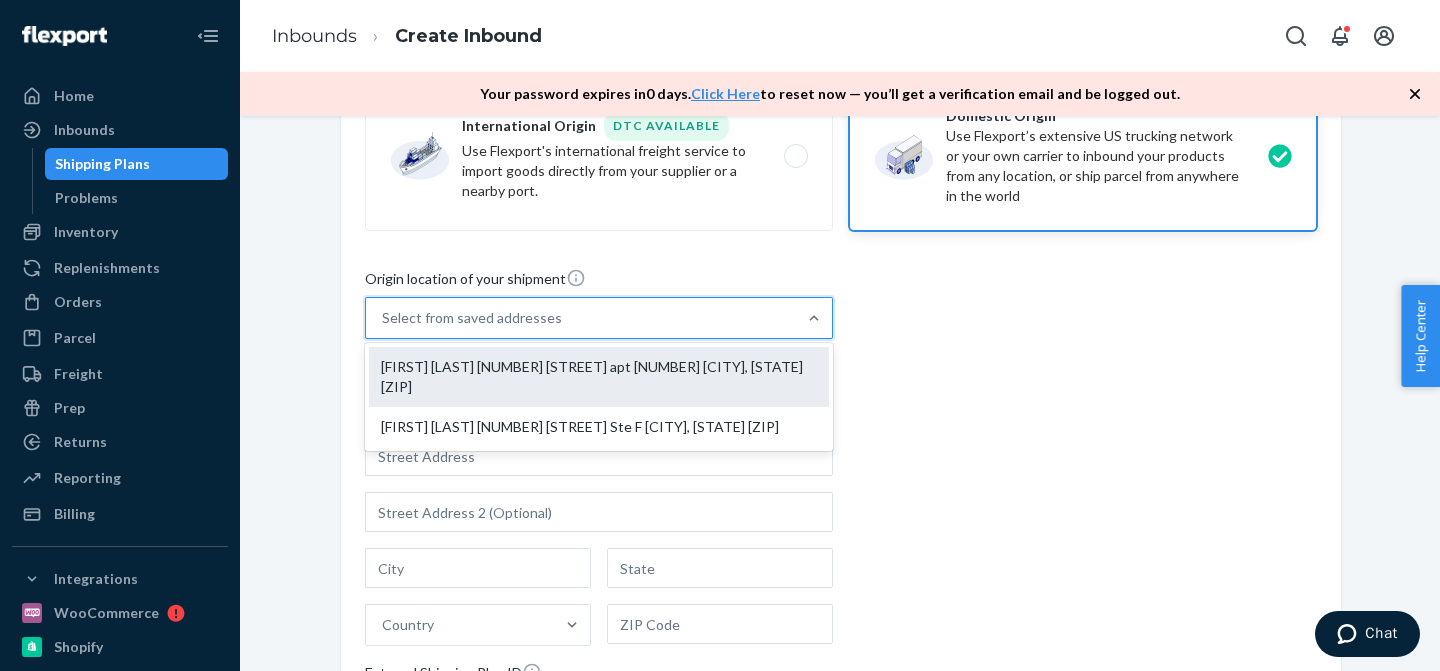 click on "[FIRST] [LAST]
[NUMBER] [STREET]
apt [NUMBER]
[CITY], [STATE] [ZIP]" at bounding box center [599, 377] 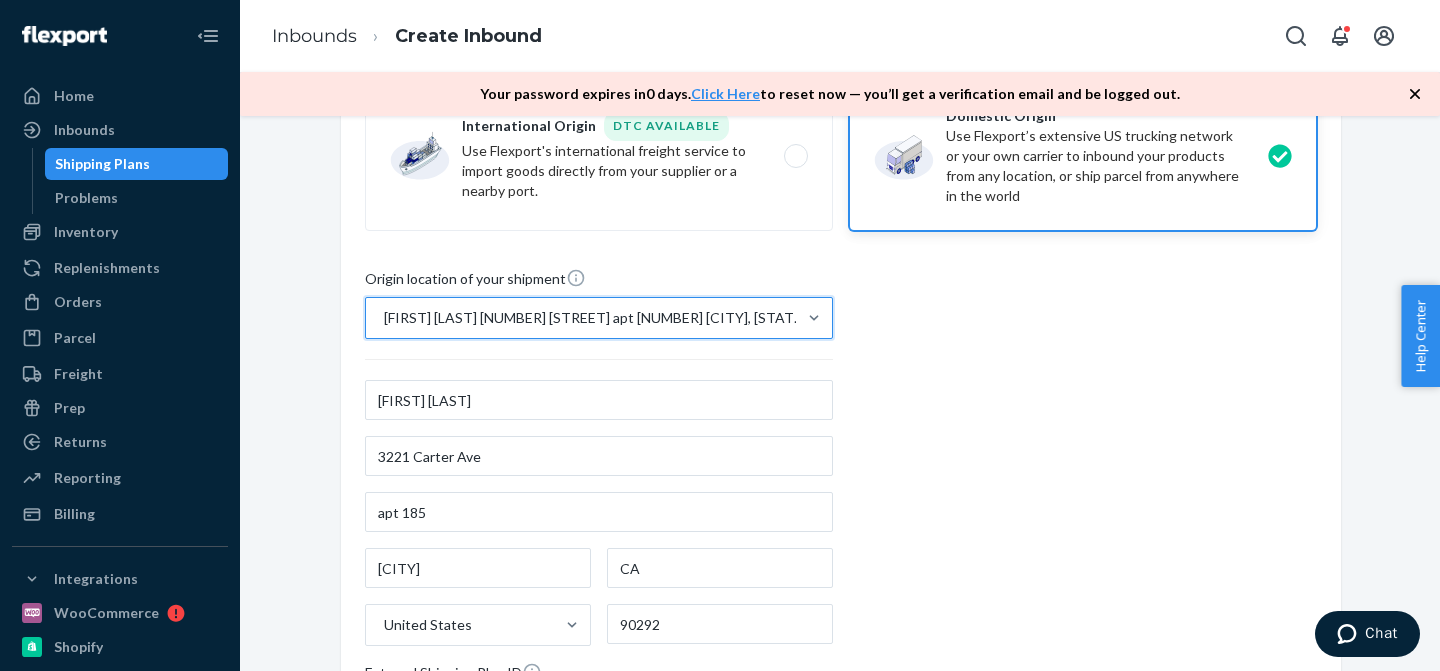 scroll, scrollTop: 542, scrollLeft: 0, axis: vertical 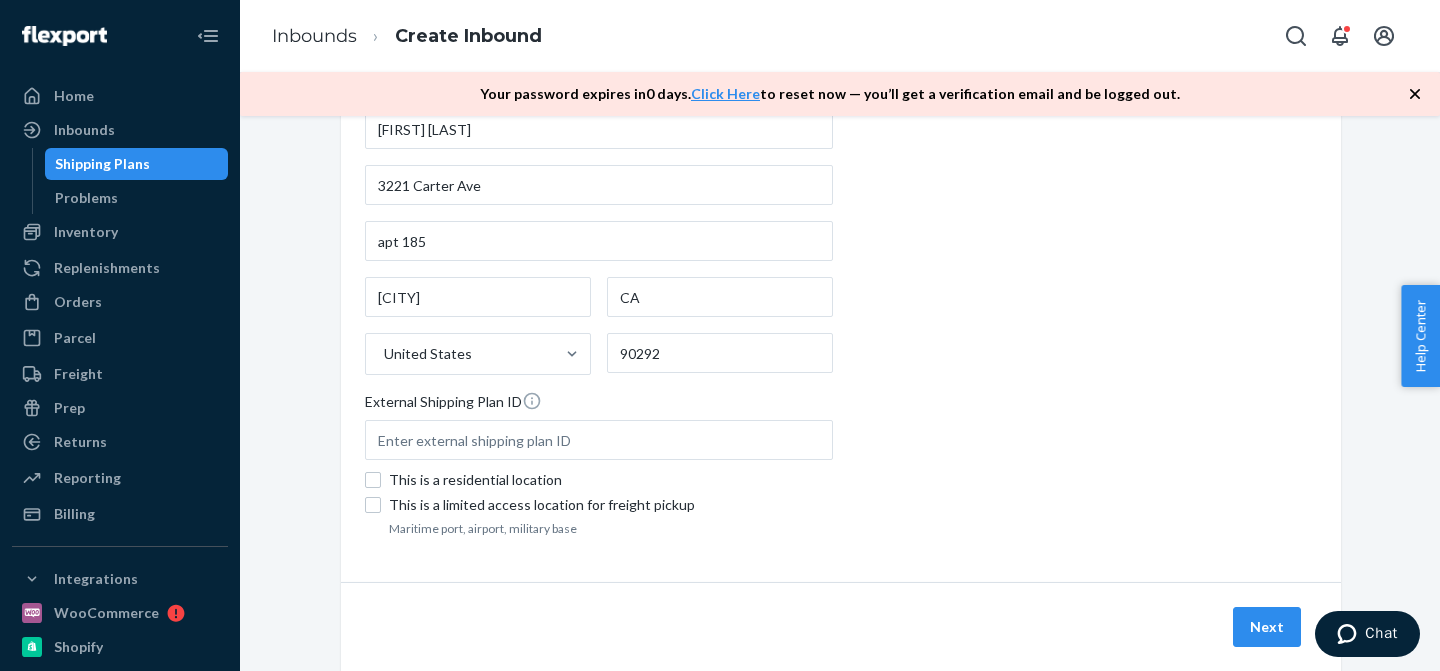 click on "This is a residential location" at bounding box center [611, 480] 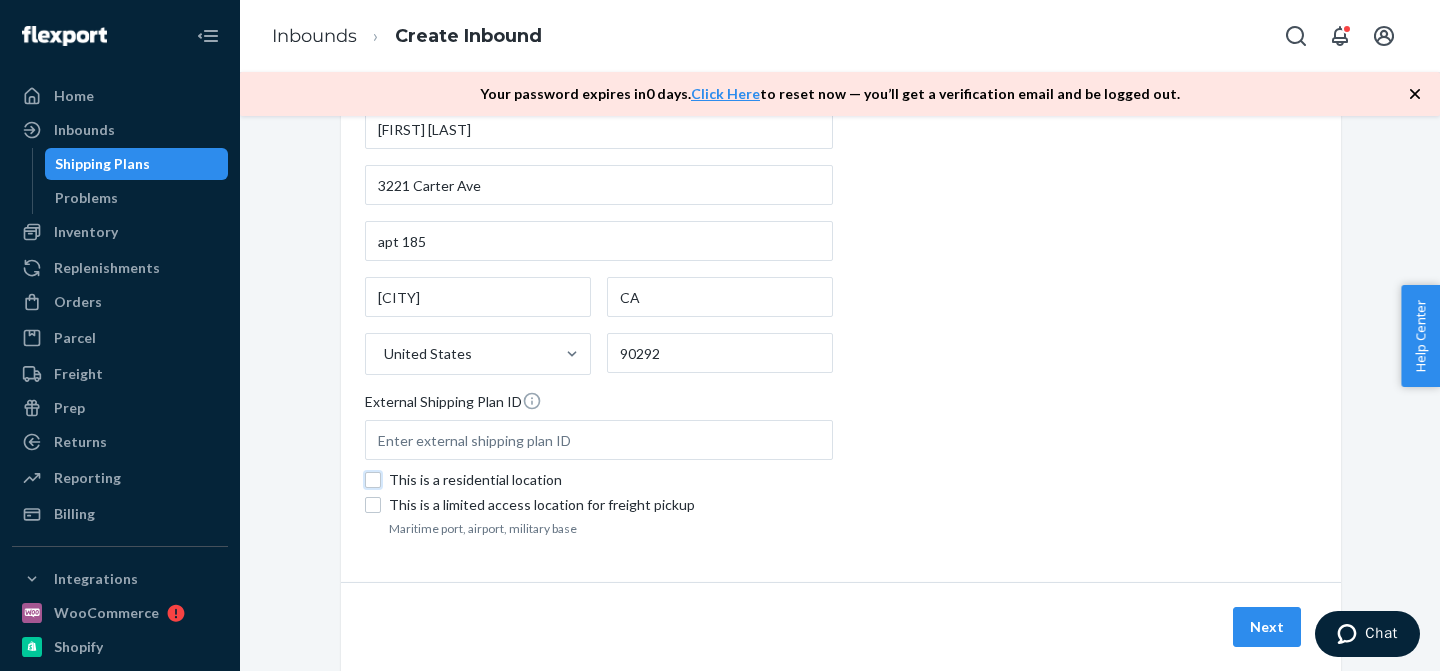 click on "This is a residential location" at bounding box center [373, 480] 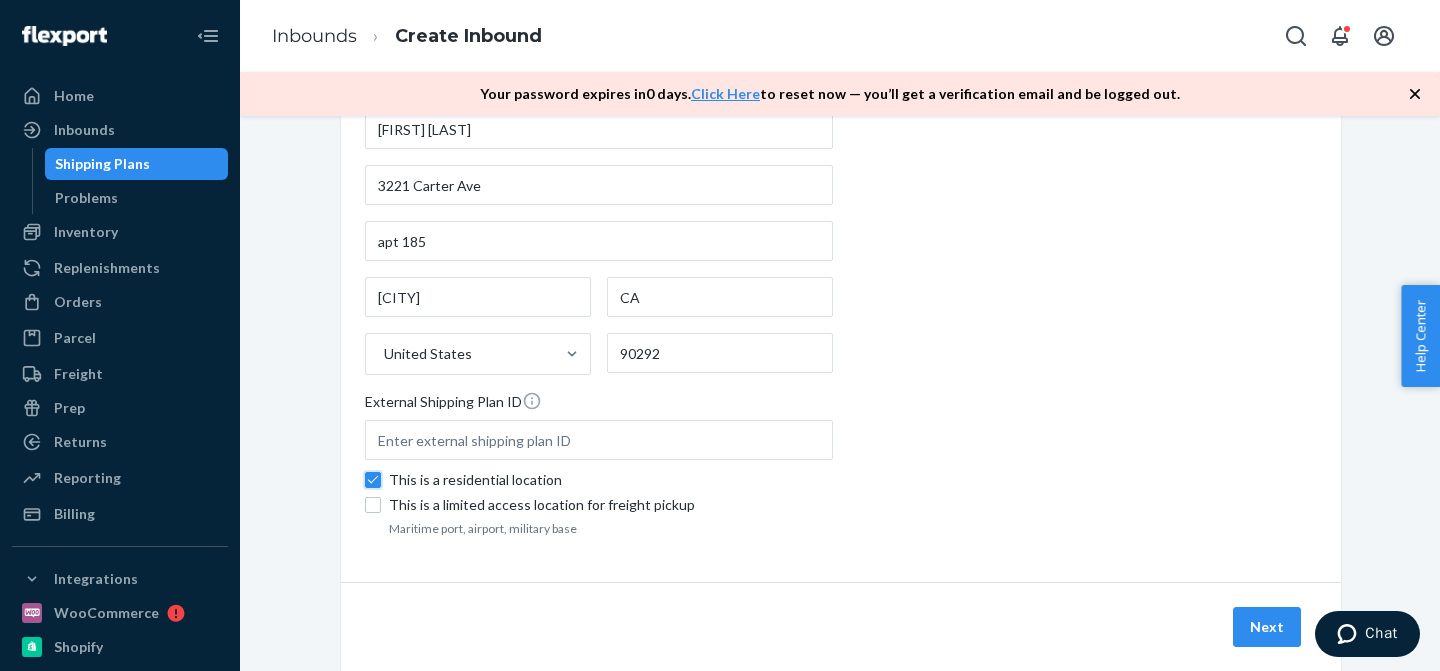 checkbox on "true" 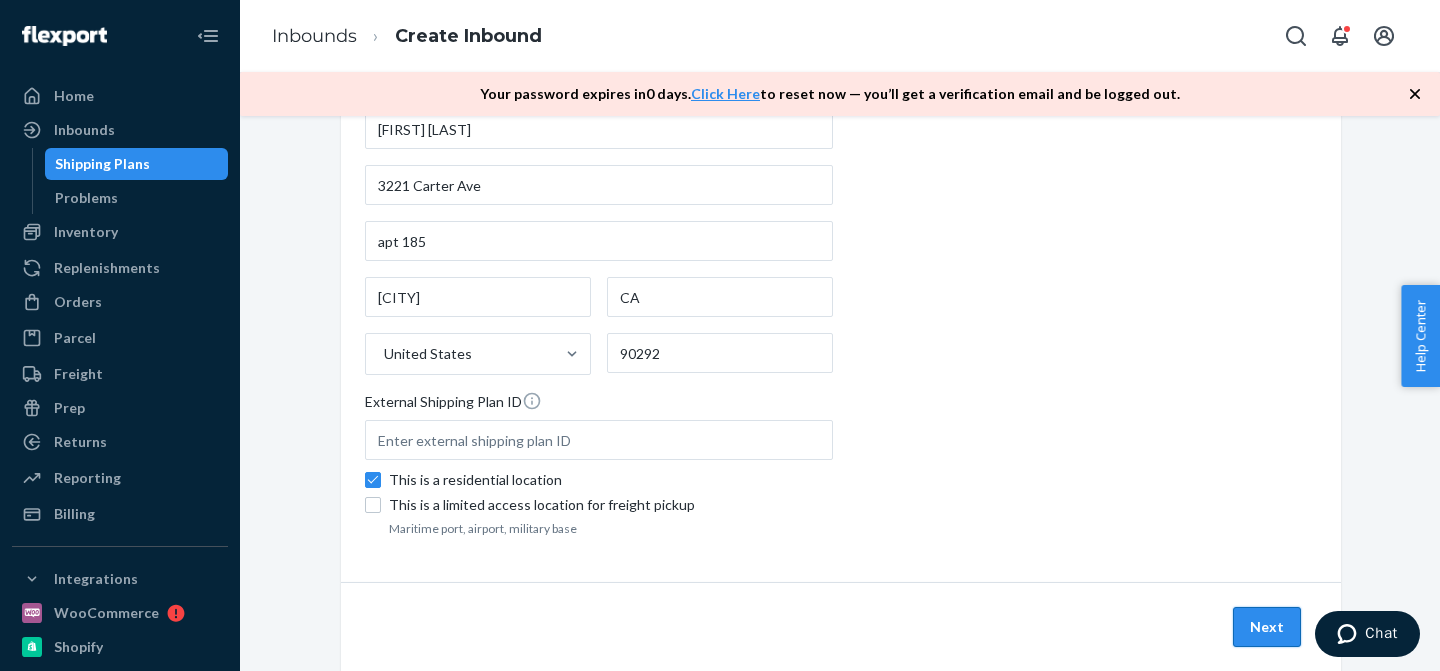click on "Next" at bounding box center (1267, 627) 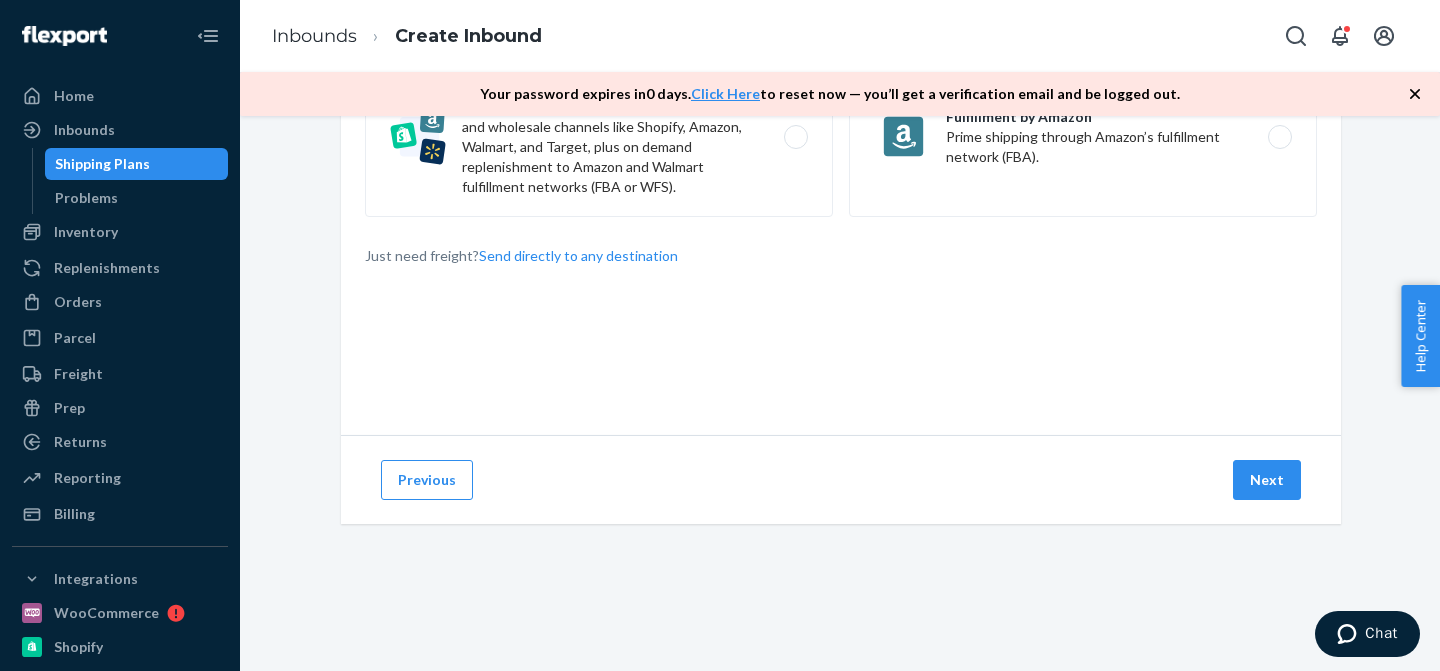 scroll, scrollTop: 0, scrollLeft: 0, axis: both 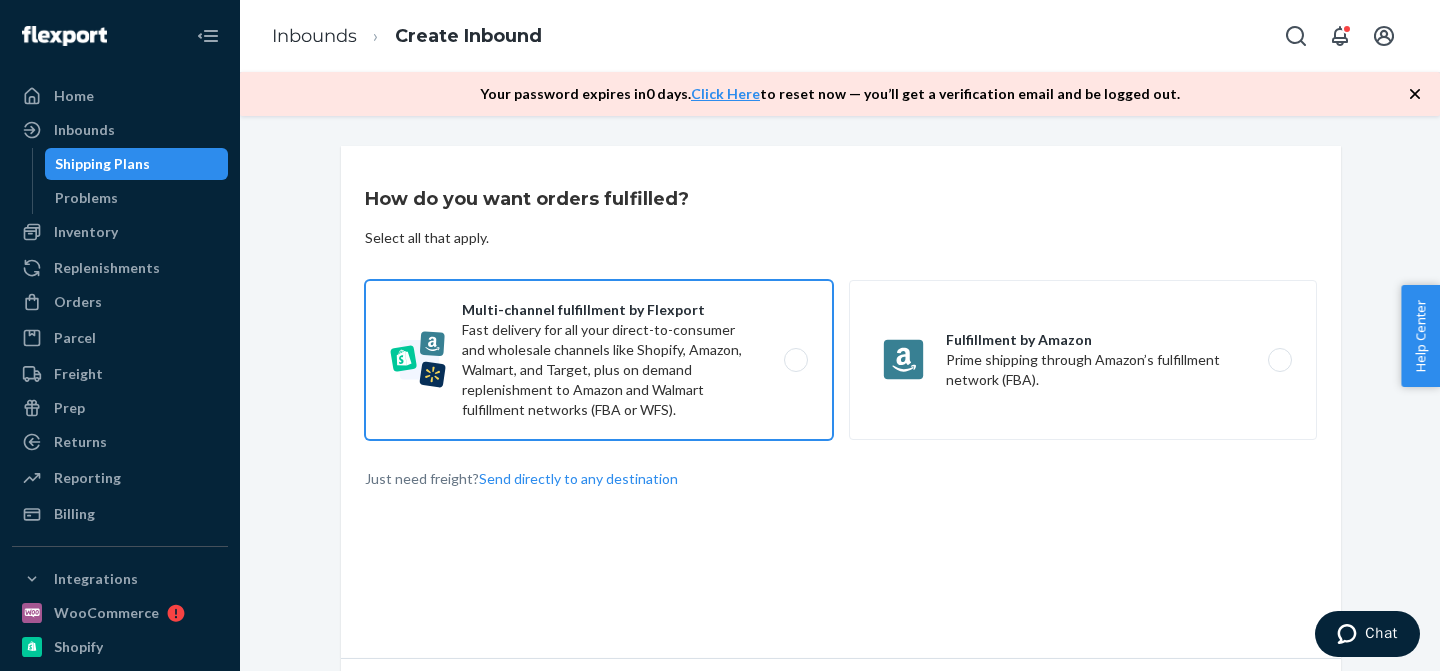 click on "Multi-channel fulfillment by Flexport Fast delivery for all your direct-to-consumer and wholesale channels like Shopify, Amazon, Walmart, and Target, plus on demand replenishment to Amazon and Walmart fulfillment networks (FBA or WFS)." at bounding box center [599, 360] 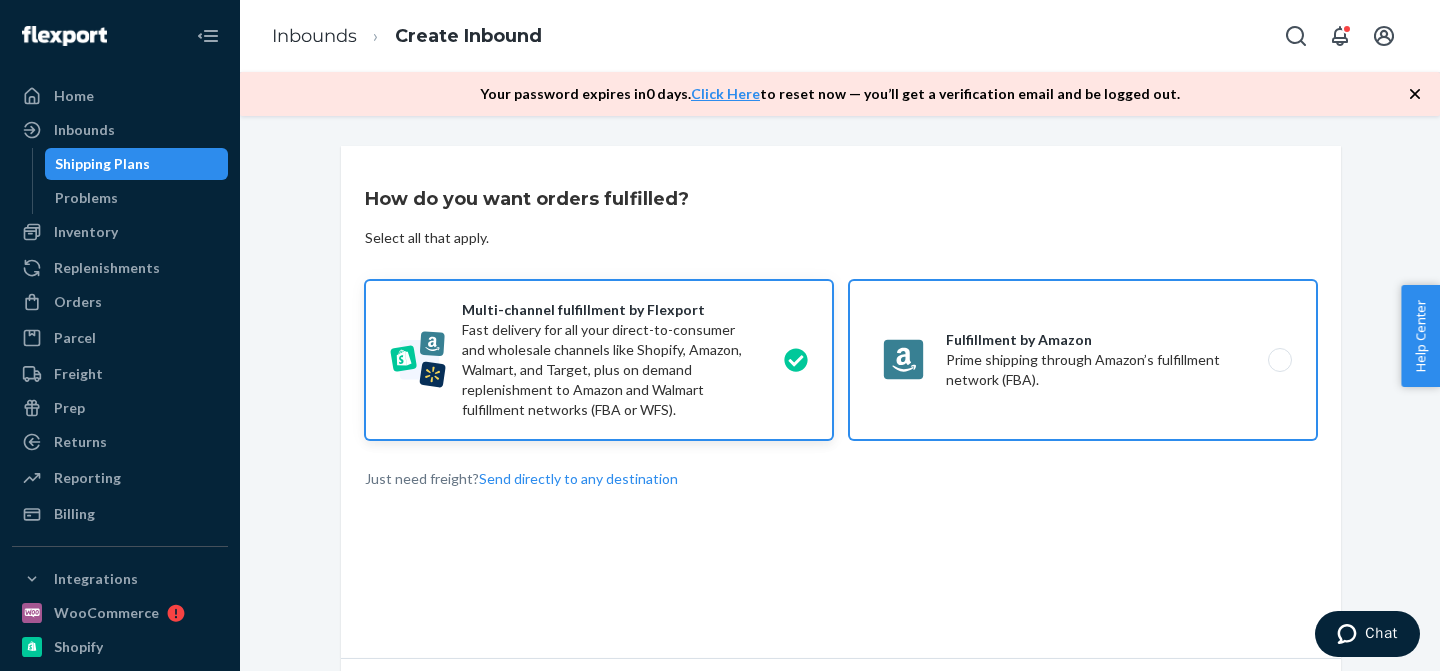 scroll, scrollTop: 223, scrollLeft: 0, axis: vertical 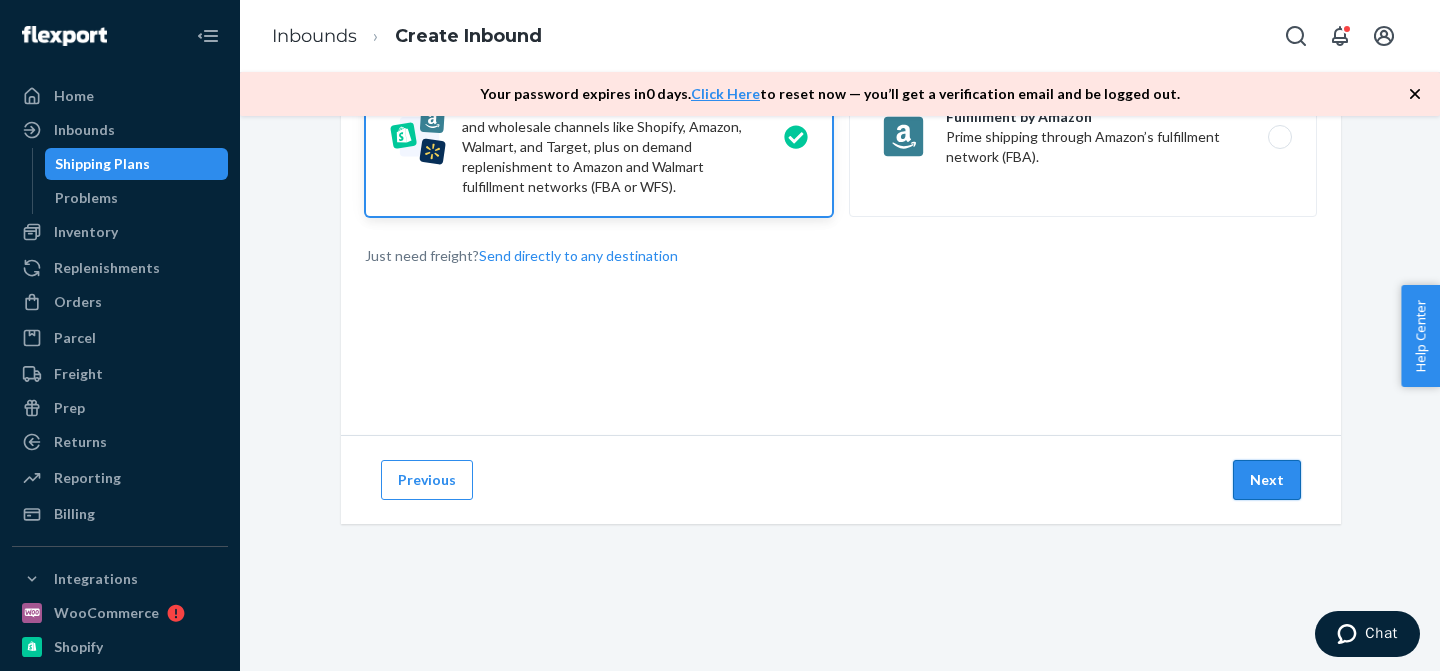 click on "Next" at bounding box center (1267, 480) 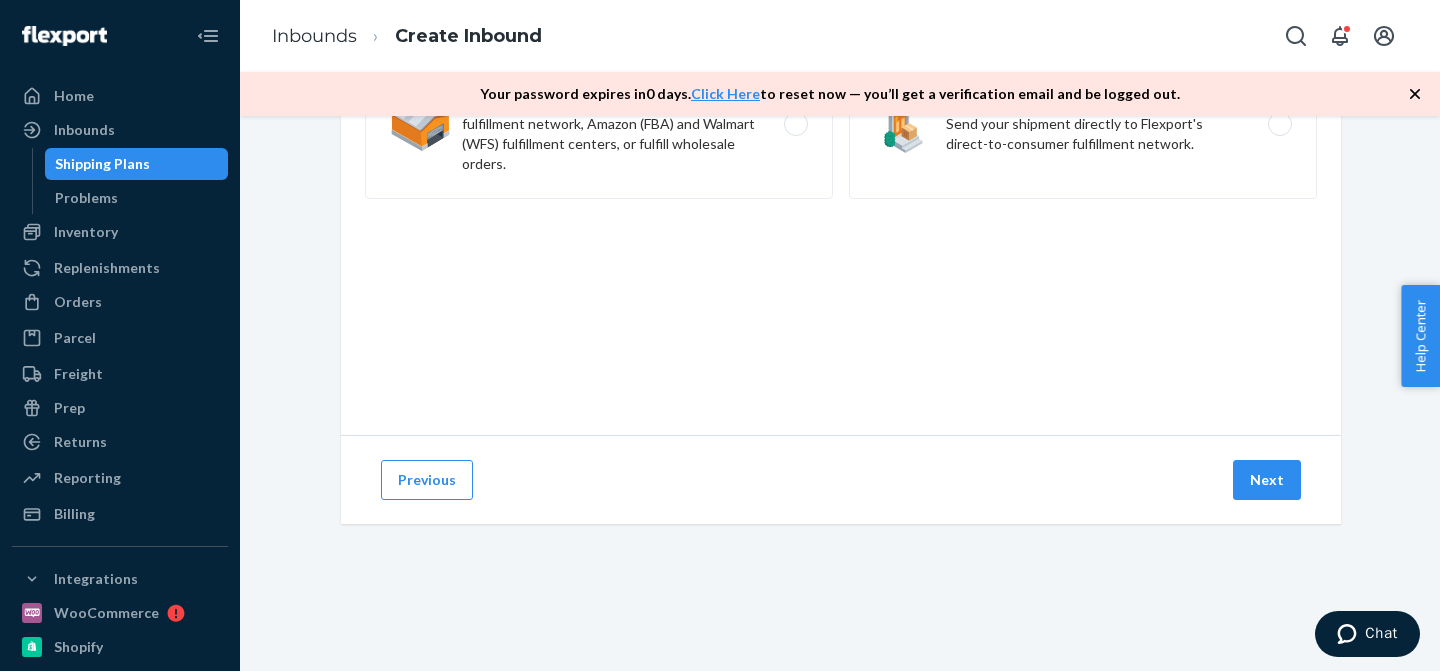 scroll, scrollTop: 0, scrollLeft: 0, axis: both 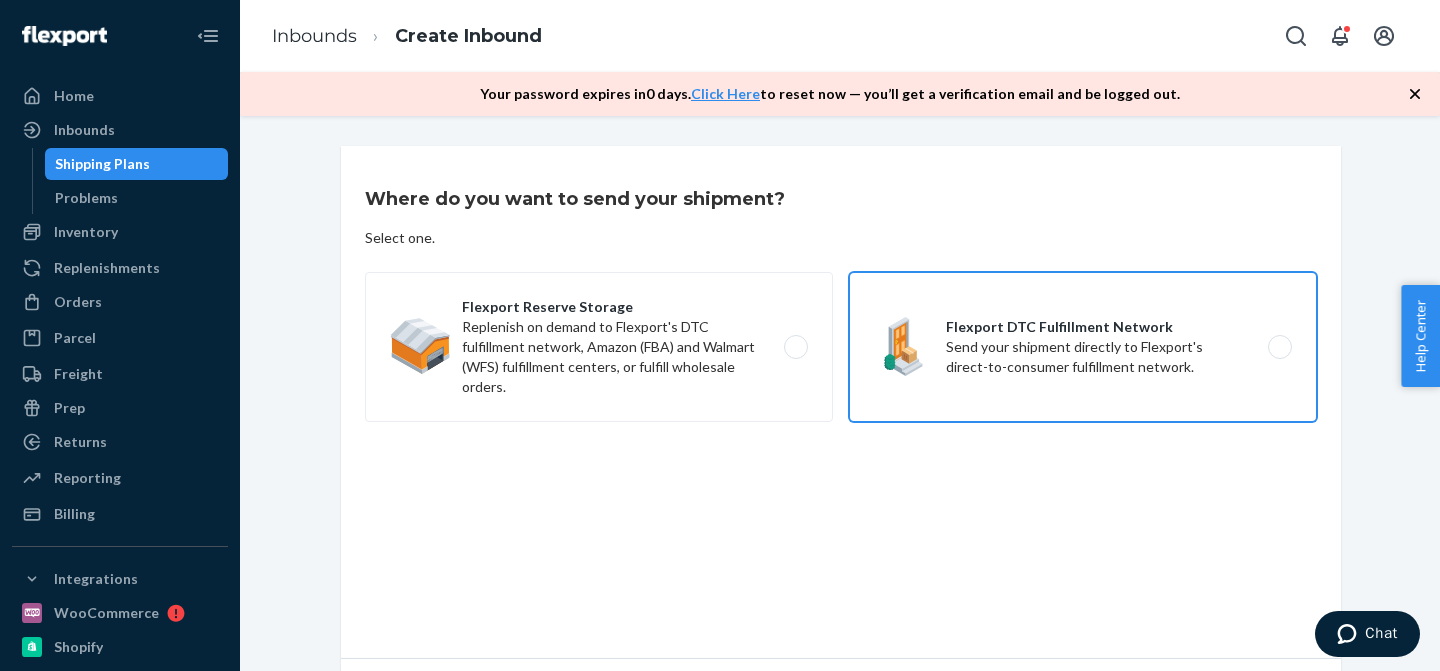 click on "Flexport DTC Fulfillment Network Send your shipment directly to Flexport's direct-to-consumer fulfillment network." at bounding box center [1083, 347] 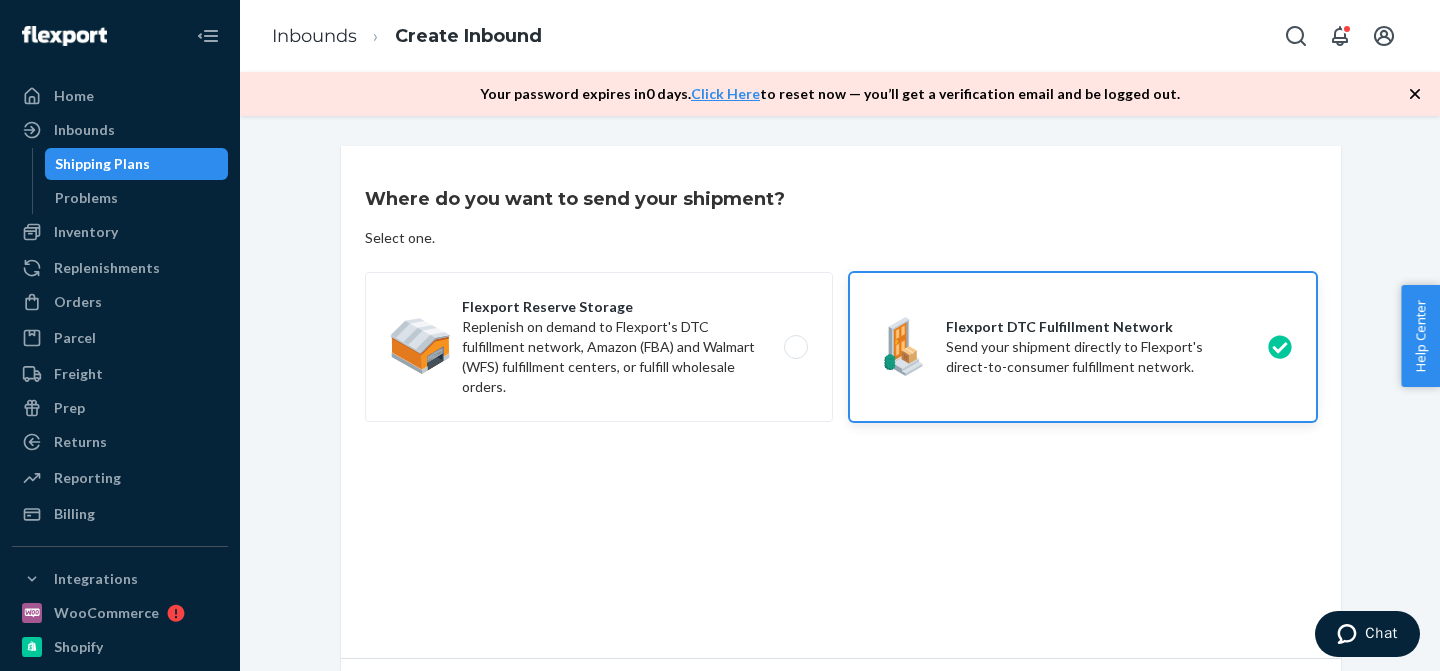 scroll, scrollTop: 152, scrollLeft: 0, axis: vertical 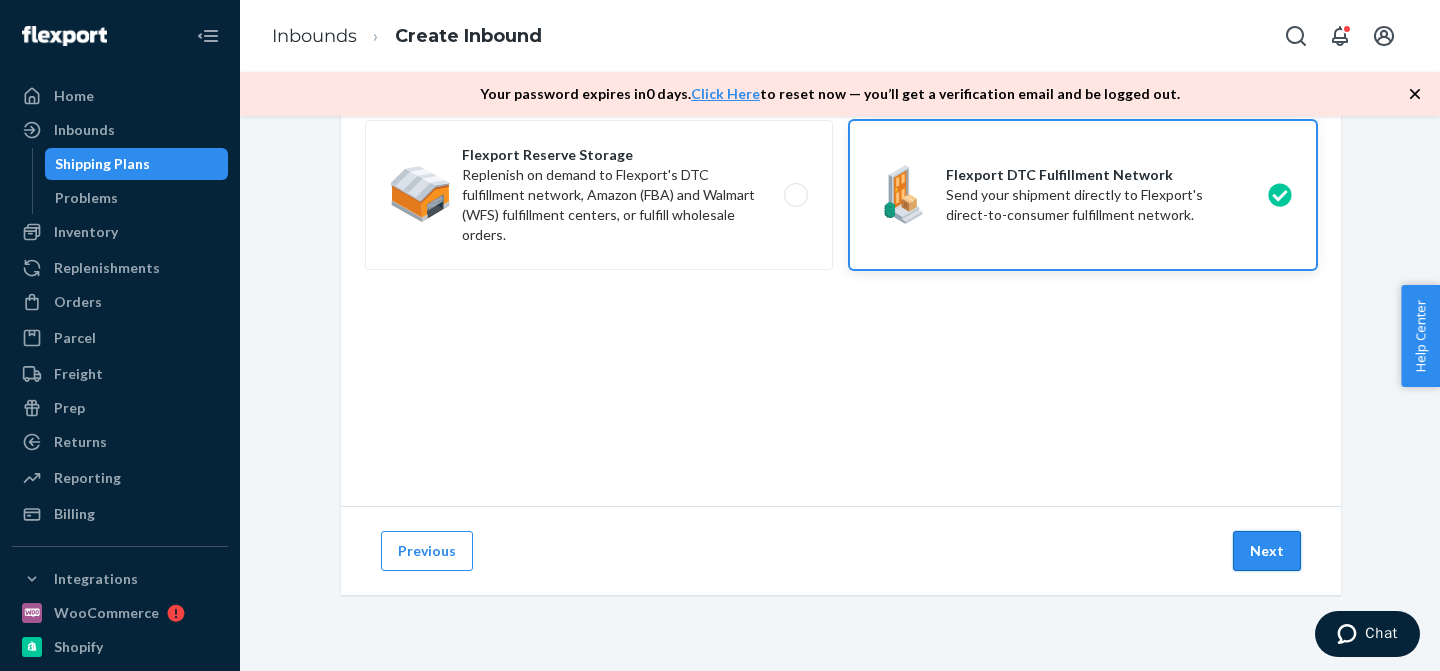 click on "Next" at bounding box center [1267, 551] 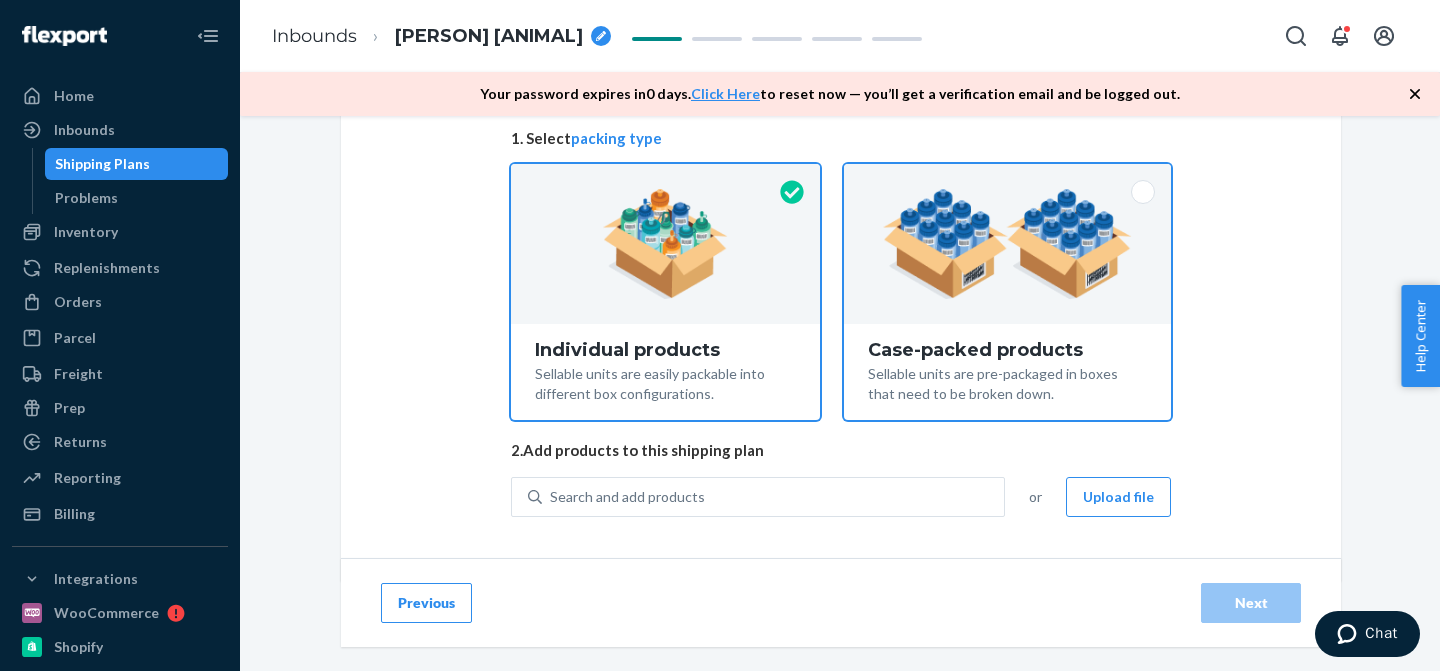 scroll, scrollTop: 181, scrollLeft: 0, axis: vertical 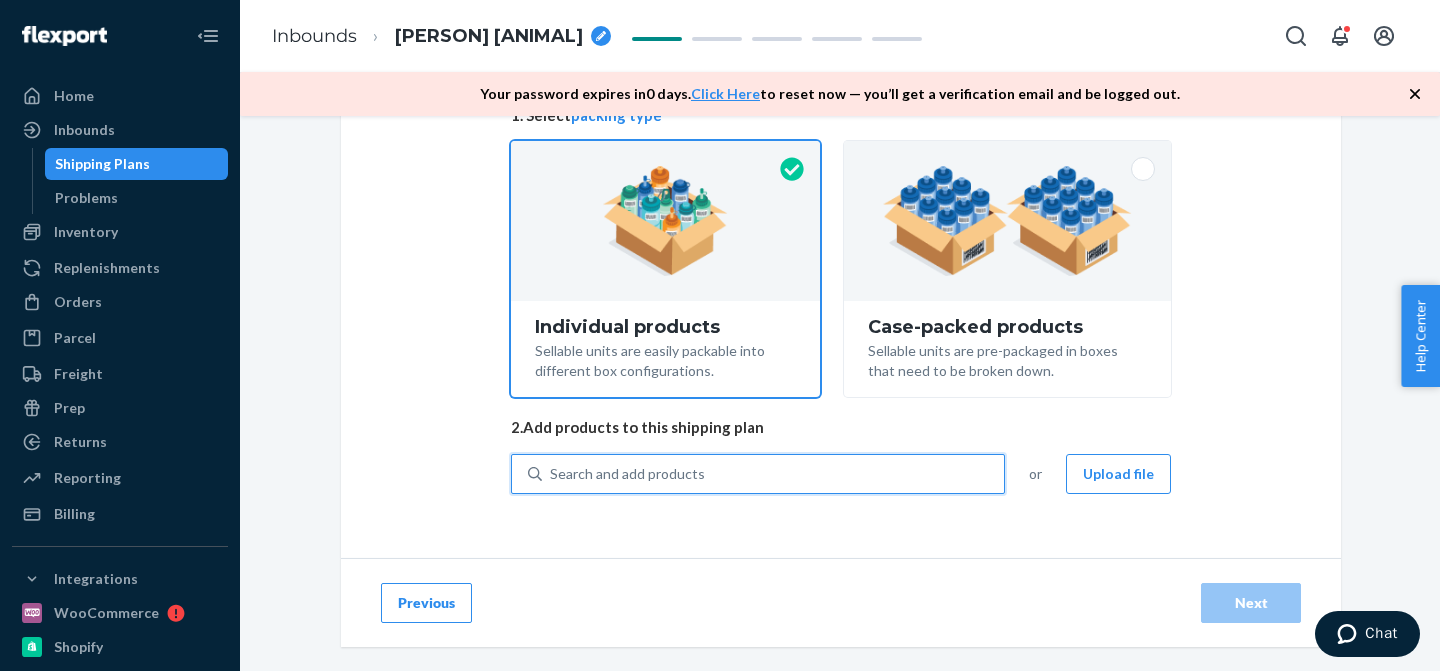 click on "Search and add products" at bounding box center (773, 474) 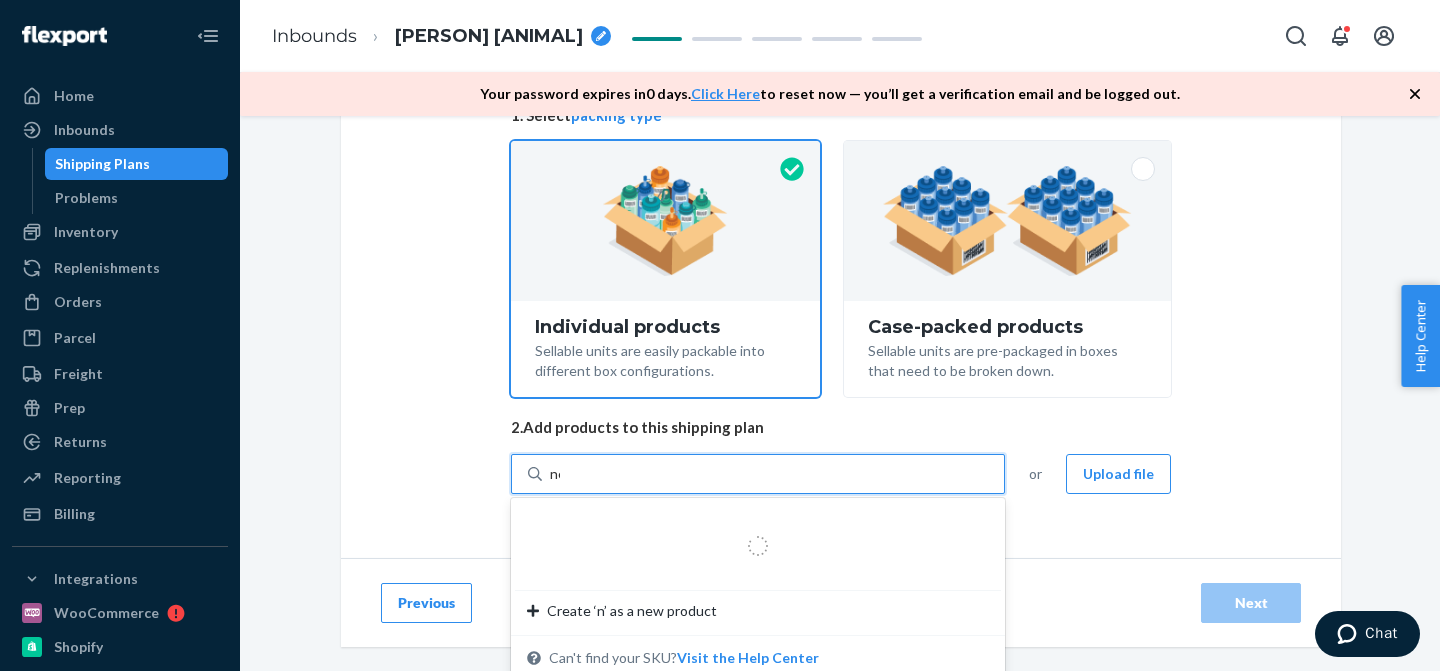 type on "new" 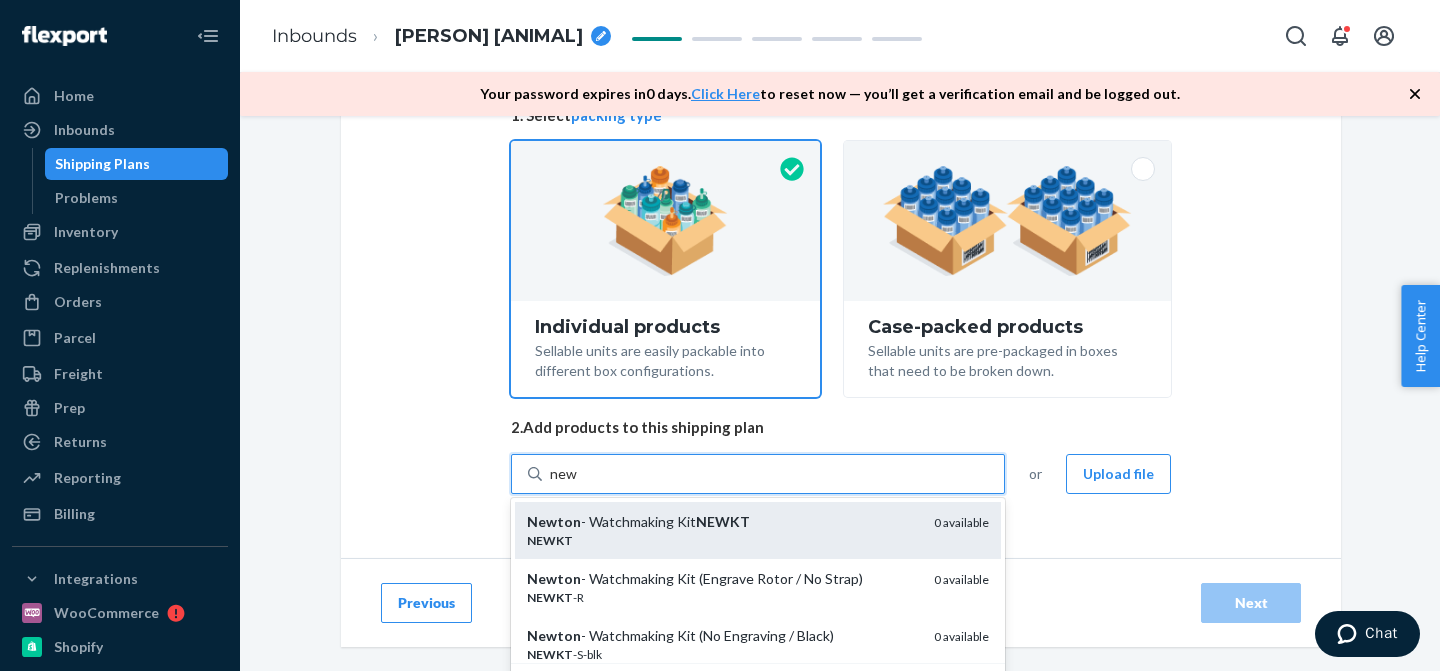 click on "Newton  - Watchmaking Kit  NEWKT" at bounding box center (722, 522) 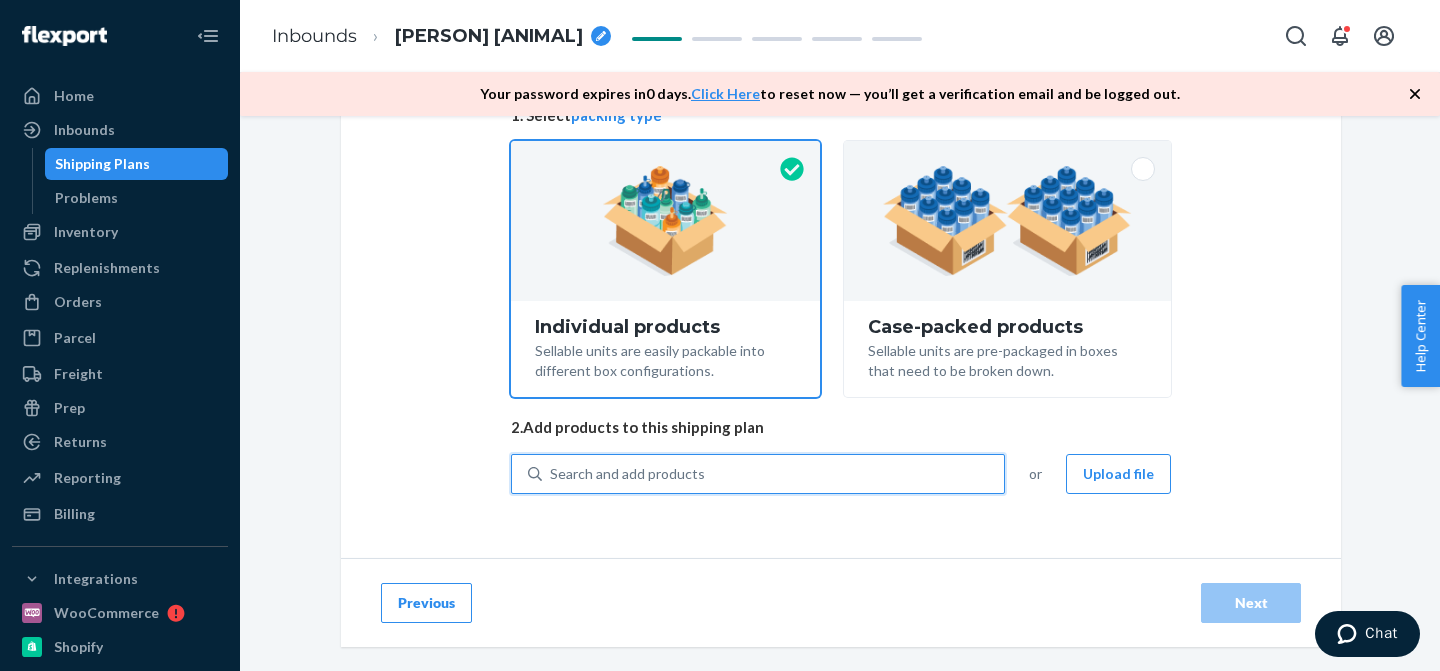 click on "Search and add products" at bounding box center [773, 474] 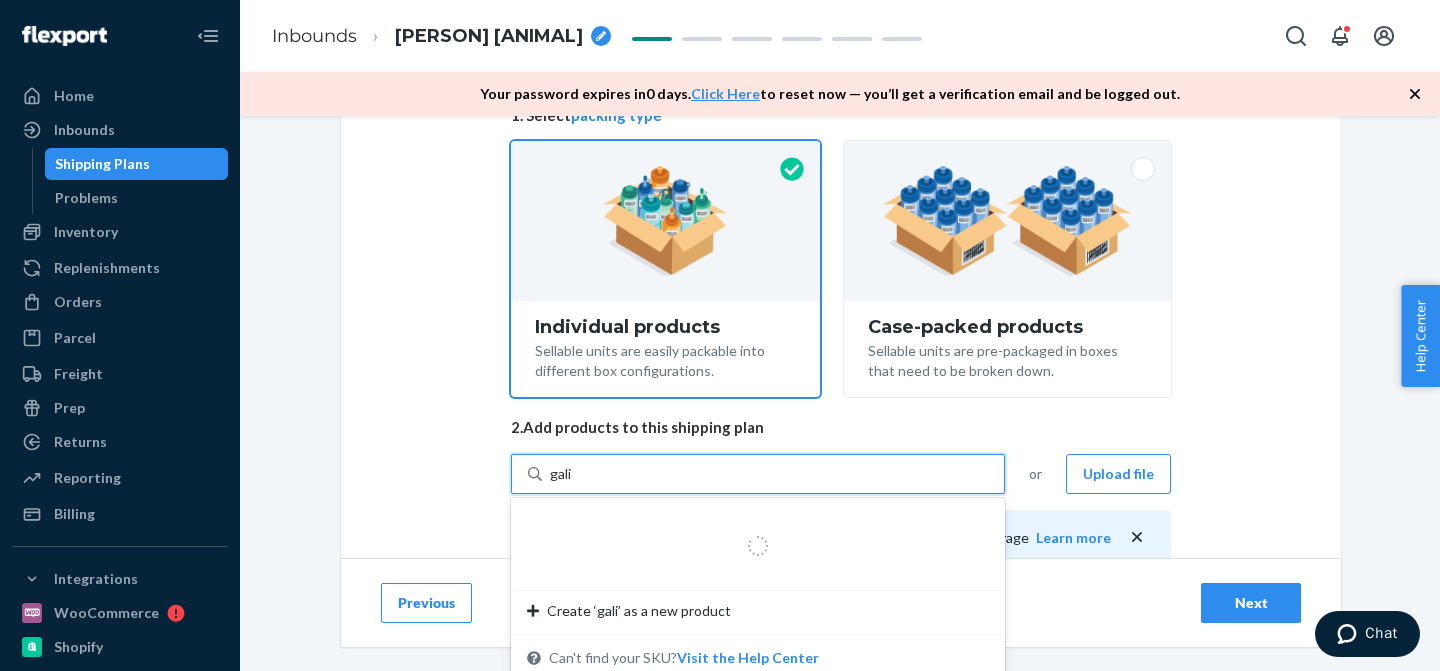 type on "galil" 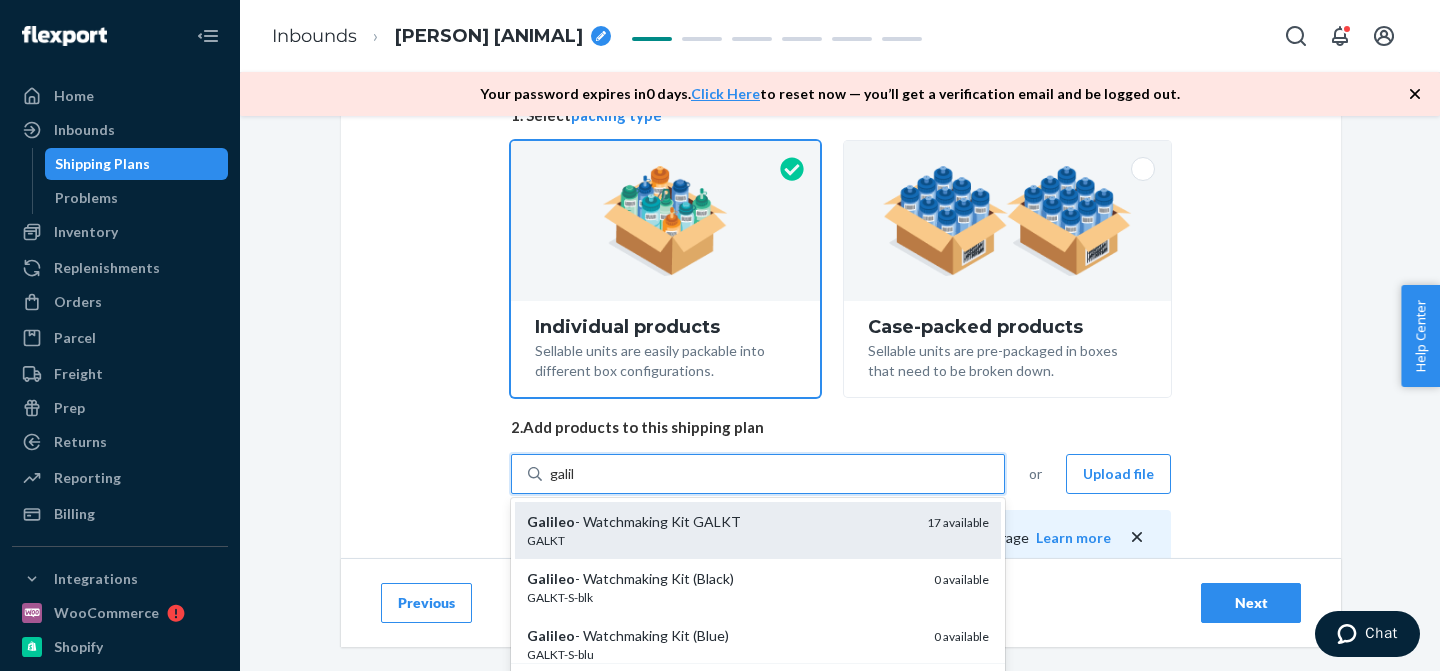 click on "Galileo  - Watchmaking Kit GALKT" at bounding box center [719, 522] 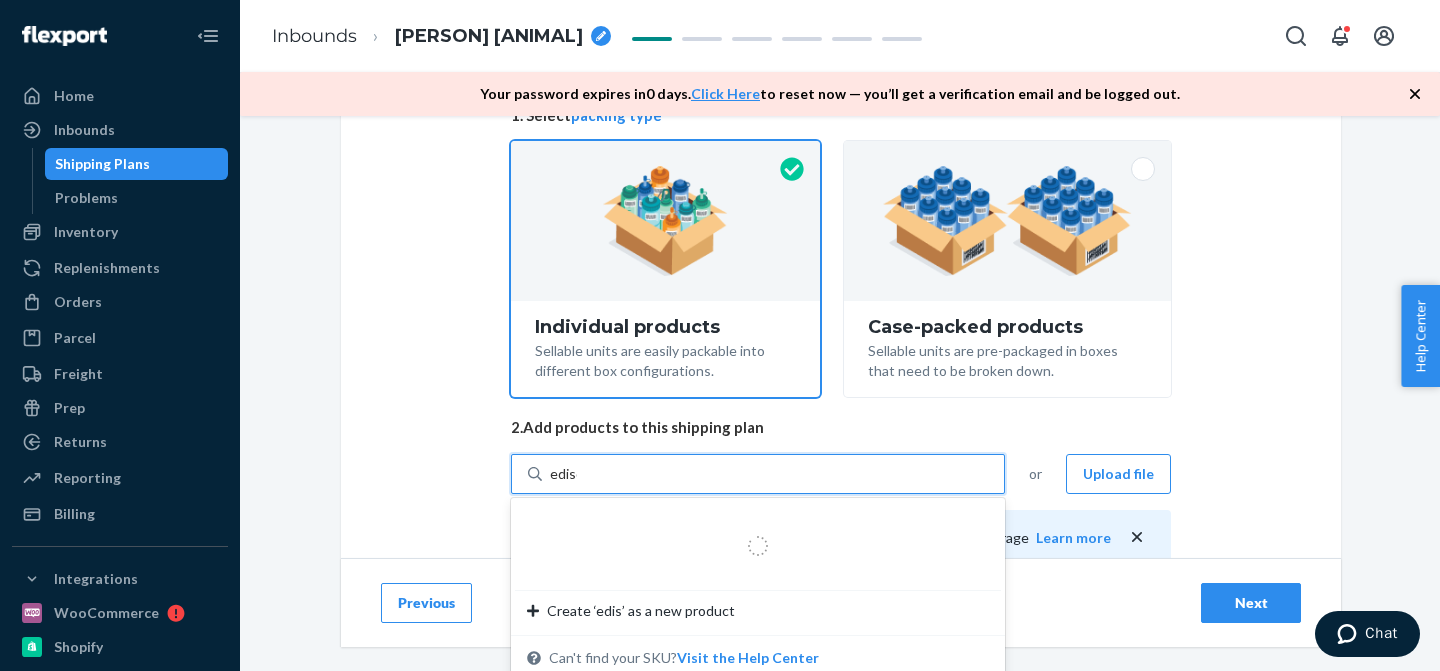 type on "edison" 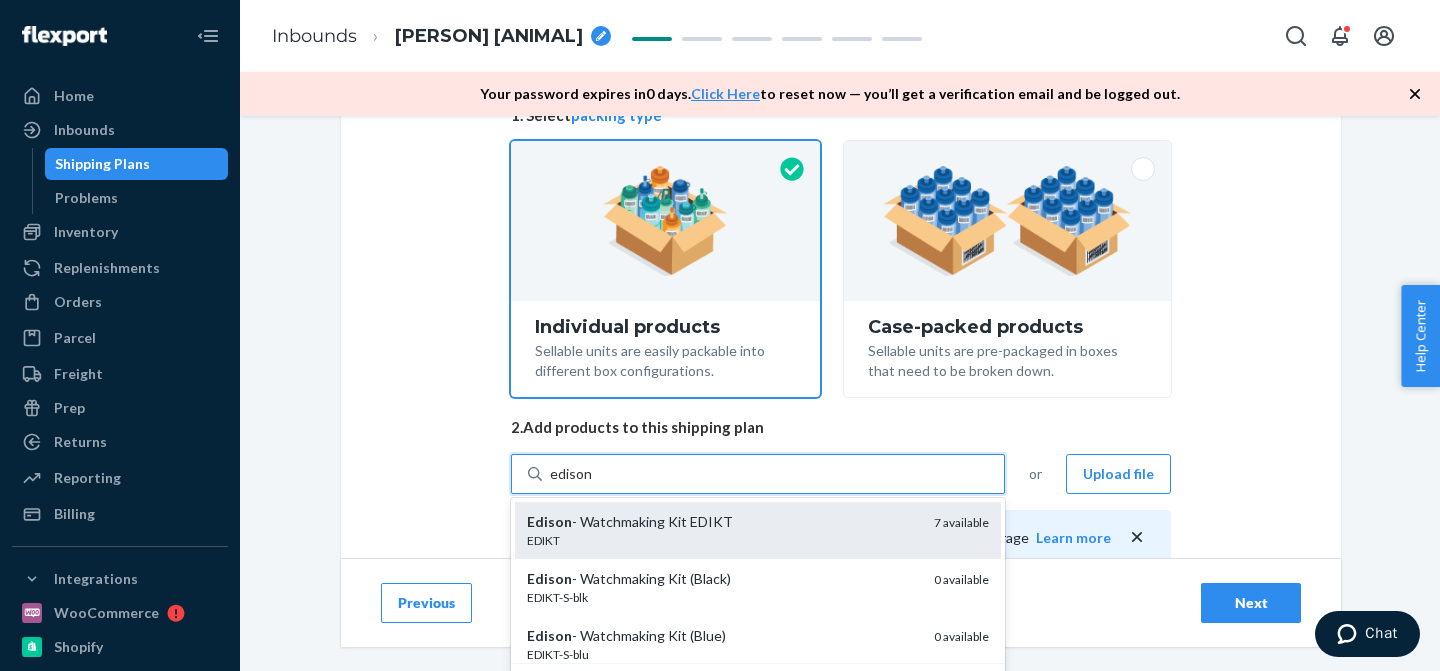 click on "Edison  - Watchmaking Kit EDIKT" at bounding box center [722, 522] 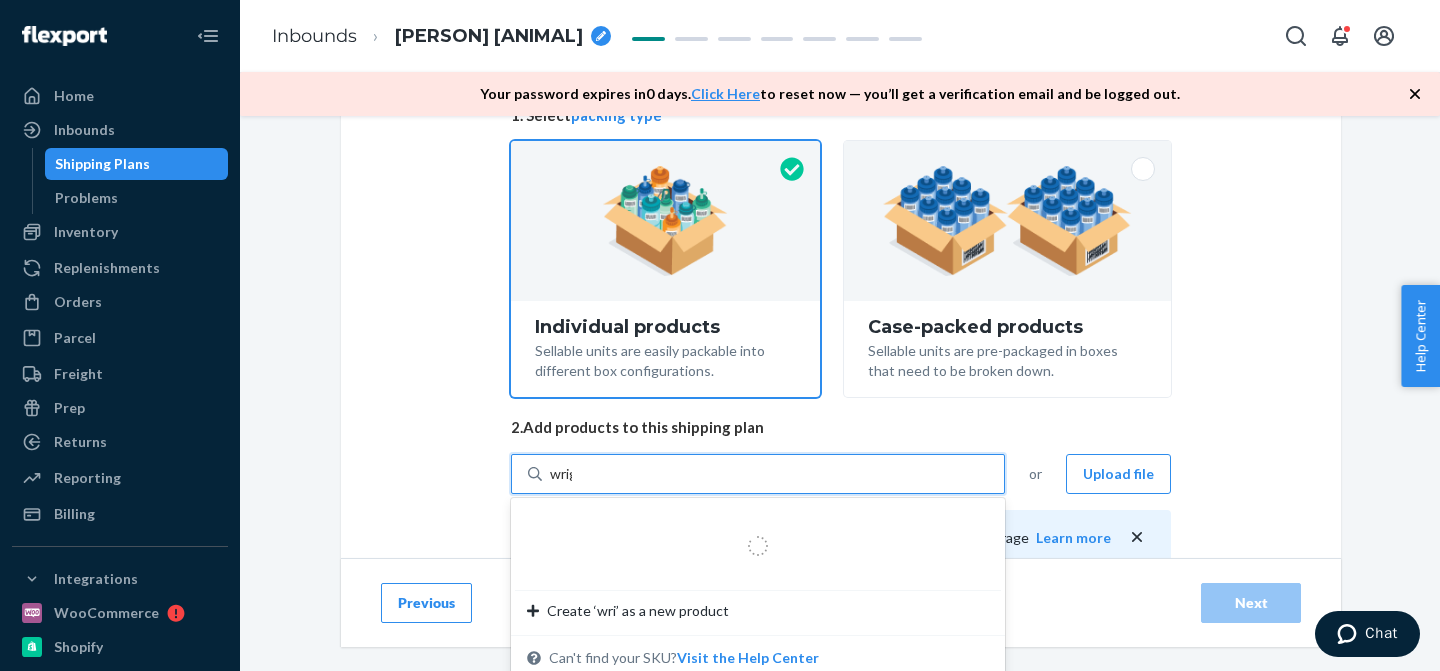type on "wright" 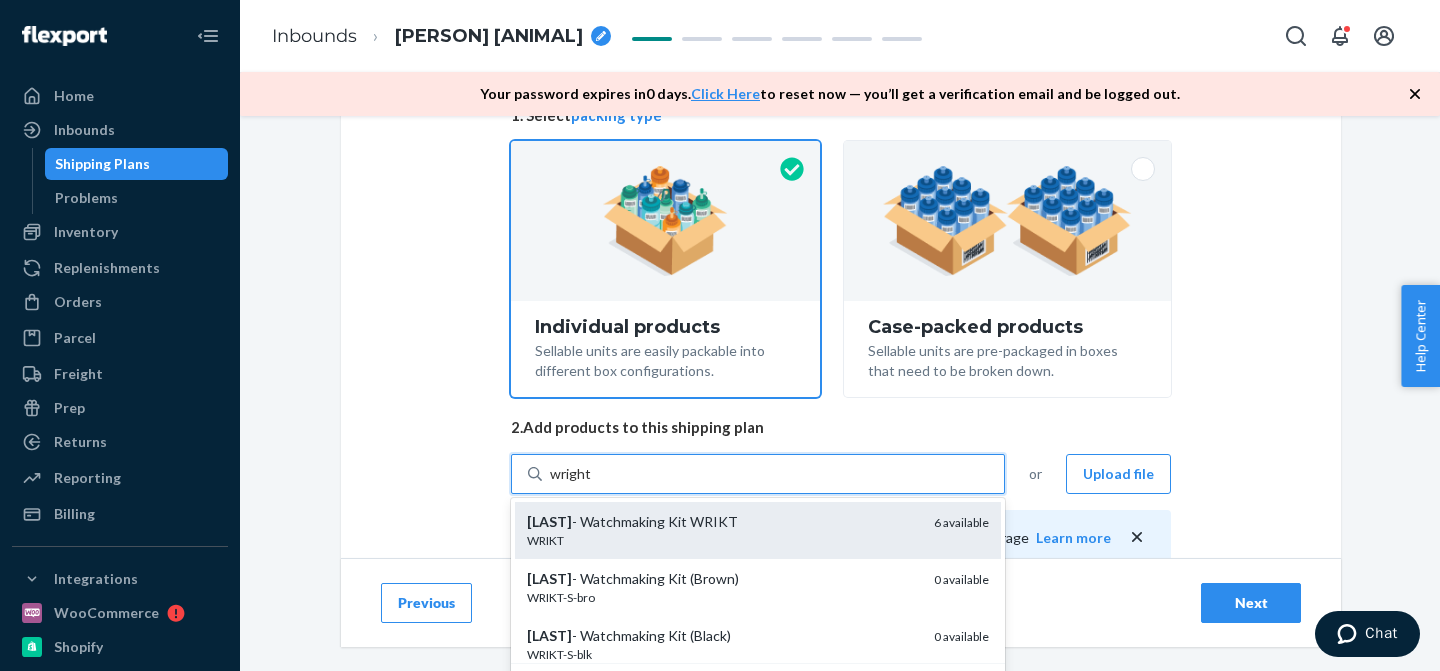 click on "Wright  - Watchmaking Kit WRIKT WRIKT 6 available" at bounding box center [758, 530] 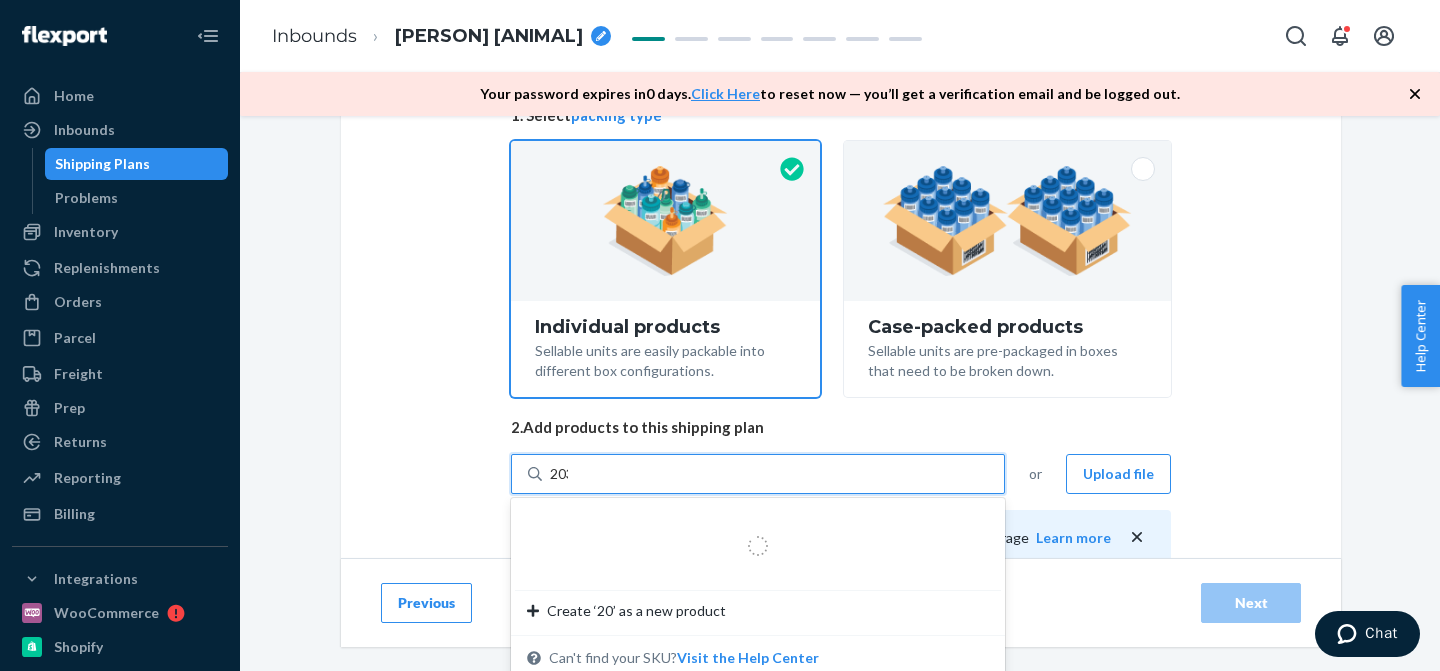 type on "2035" 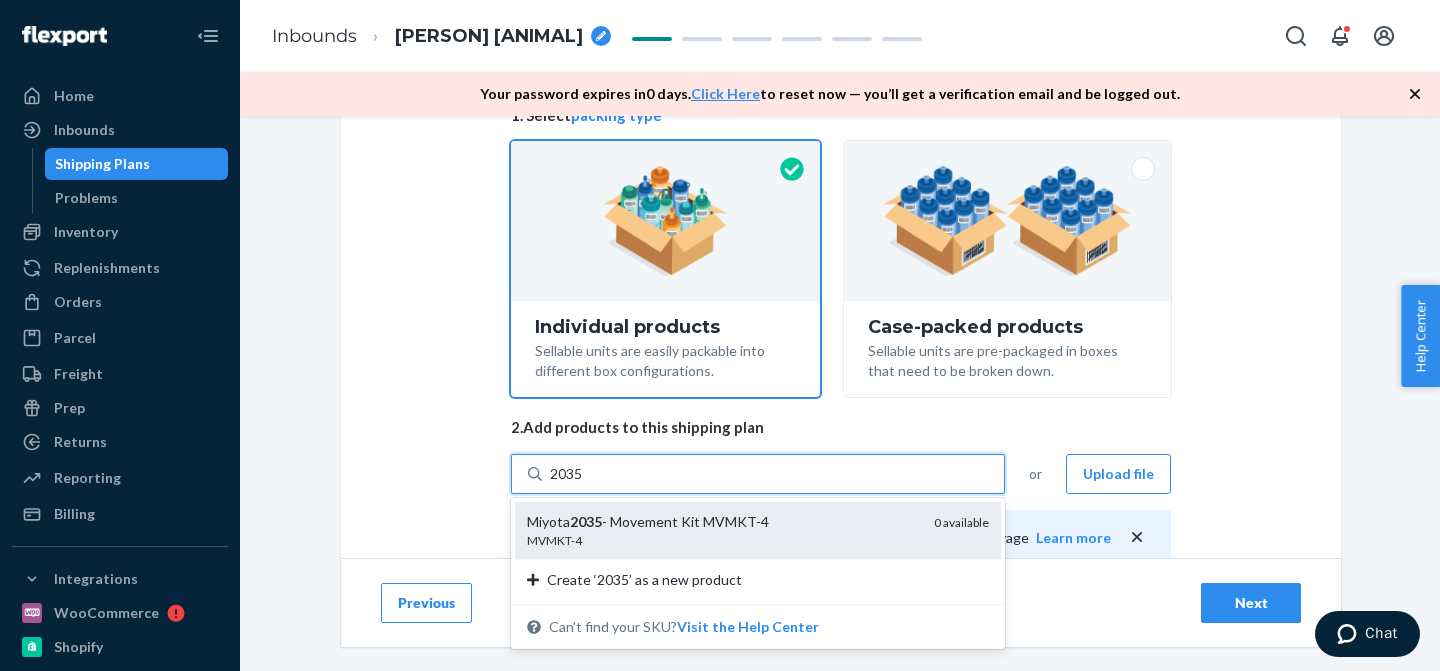 click on "Miyota  2035  - Movement Kit MVMKT-4" at bounding box center [722, 522] 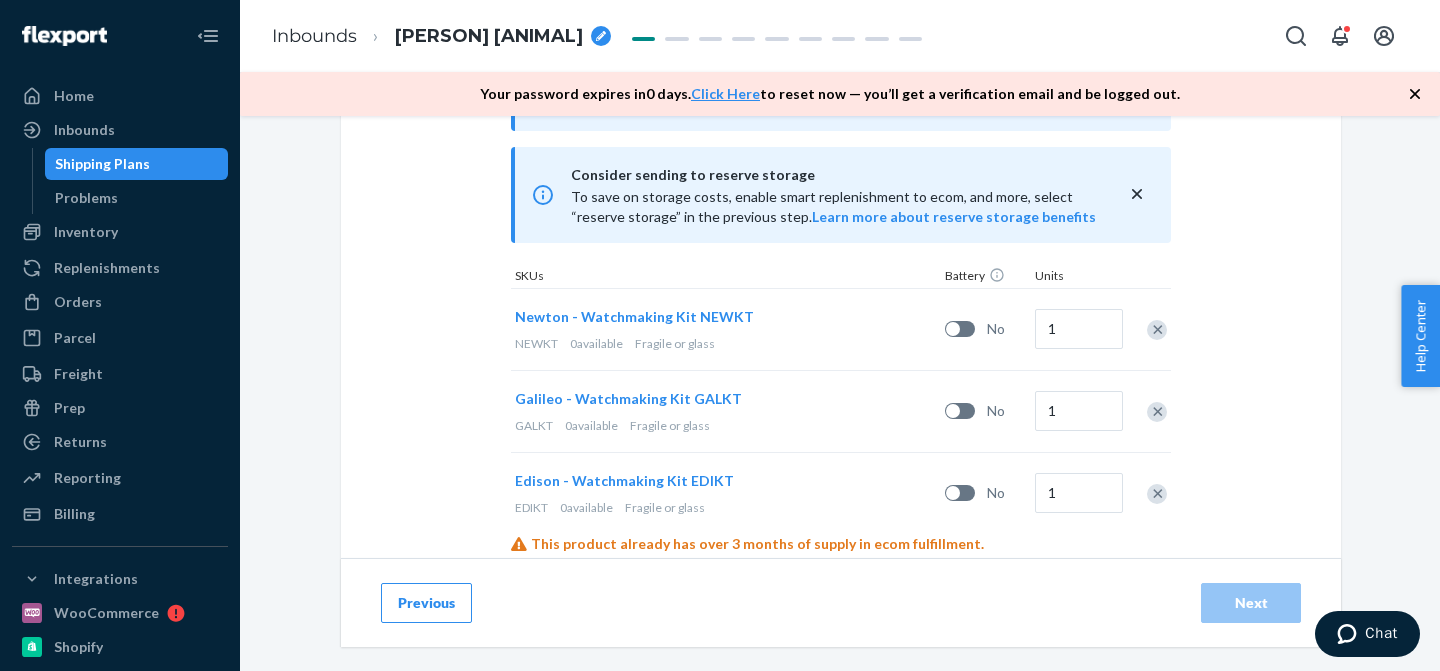 scroll, scrollTop: 683, scrollLeft: 0, axis: vertical 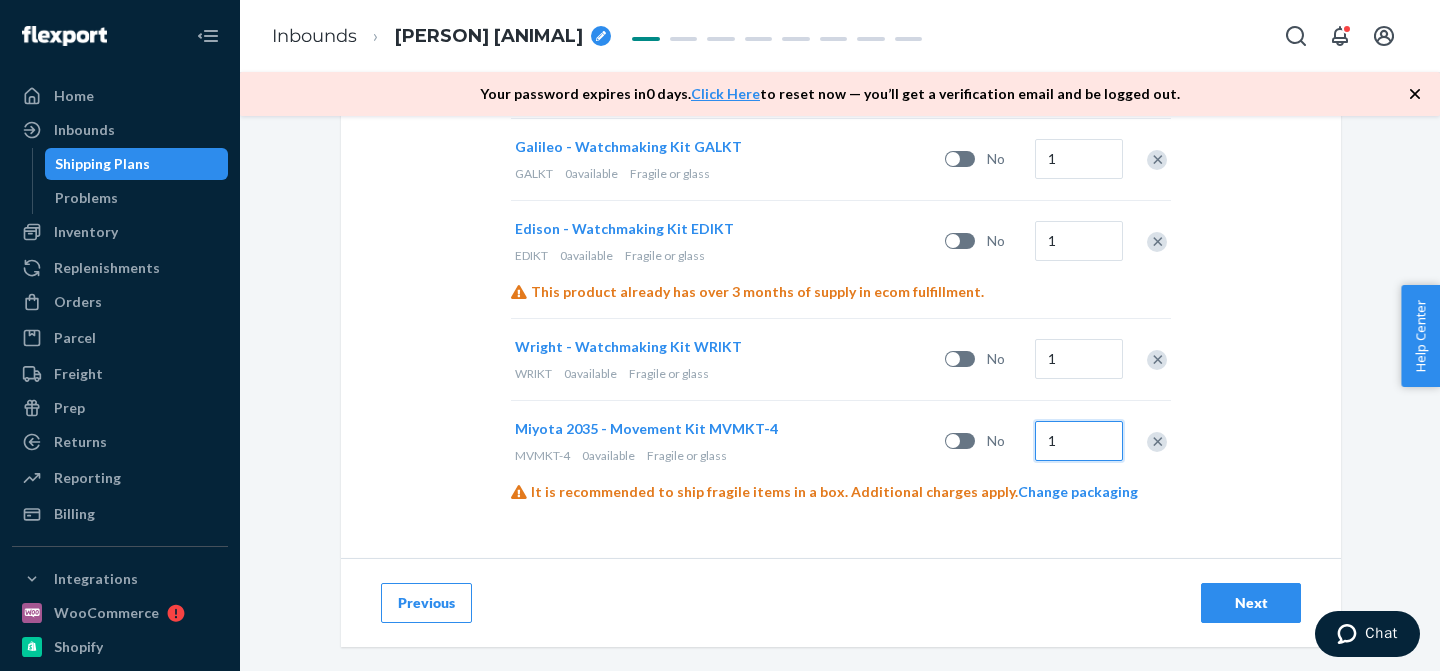 click on "1" at bounding box center (1079, 441) 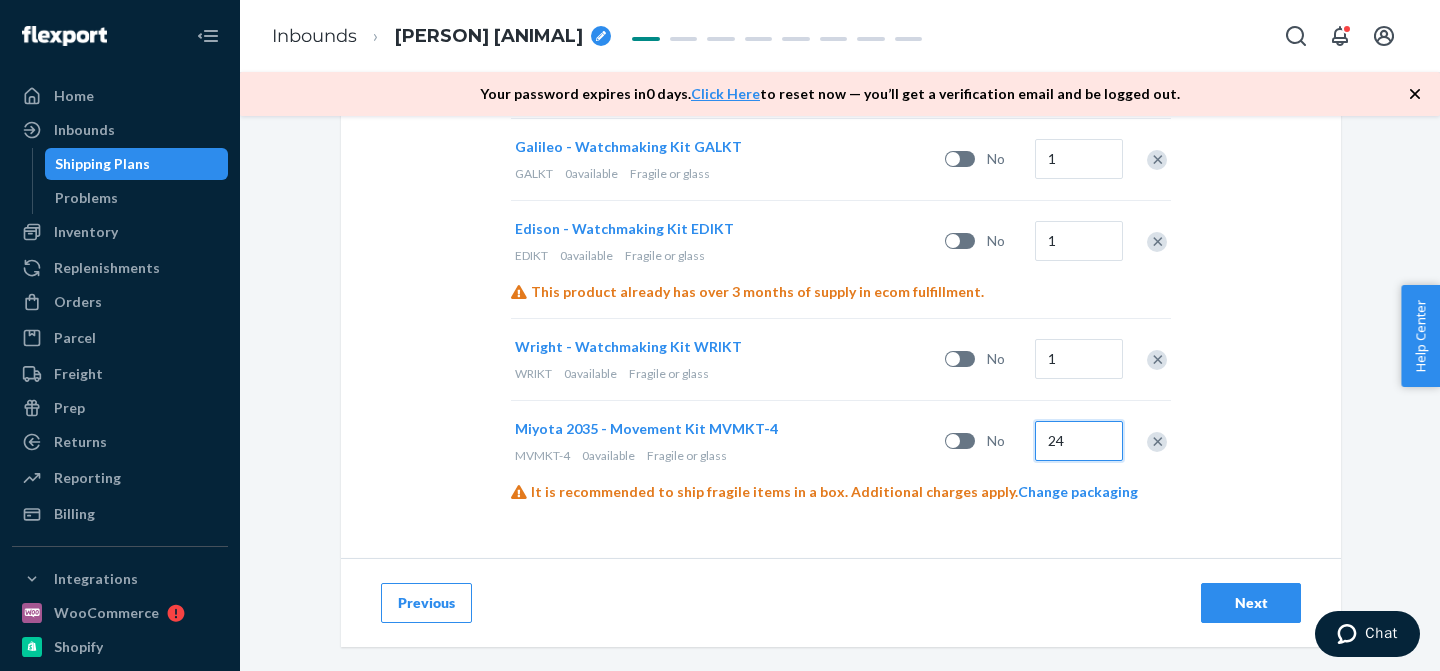 type on "24" 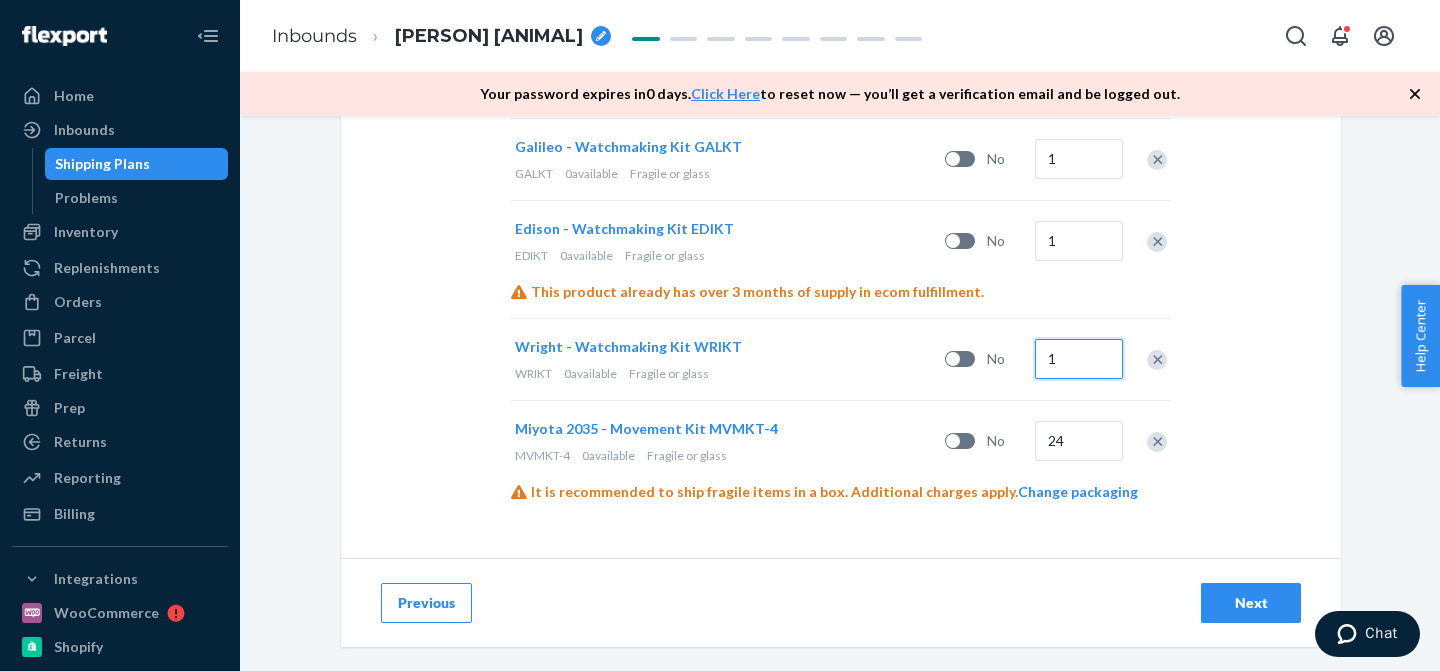 click on "1" at bounding box center (1079, 359) 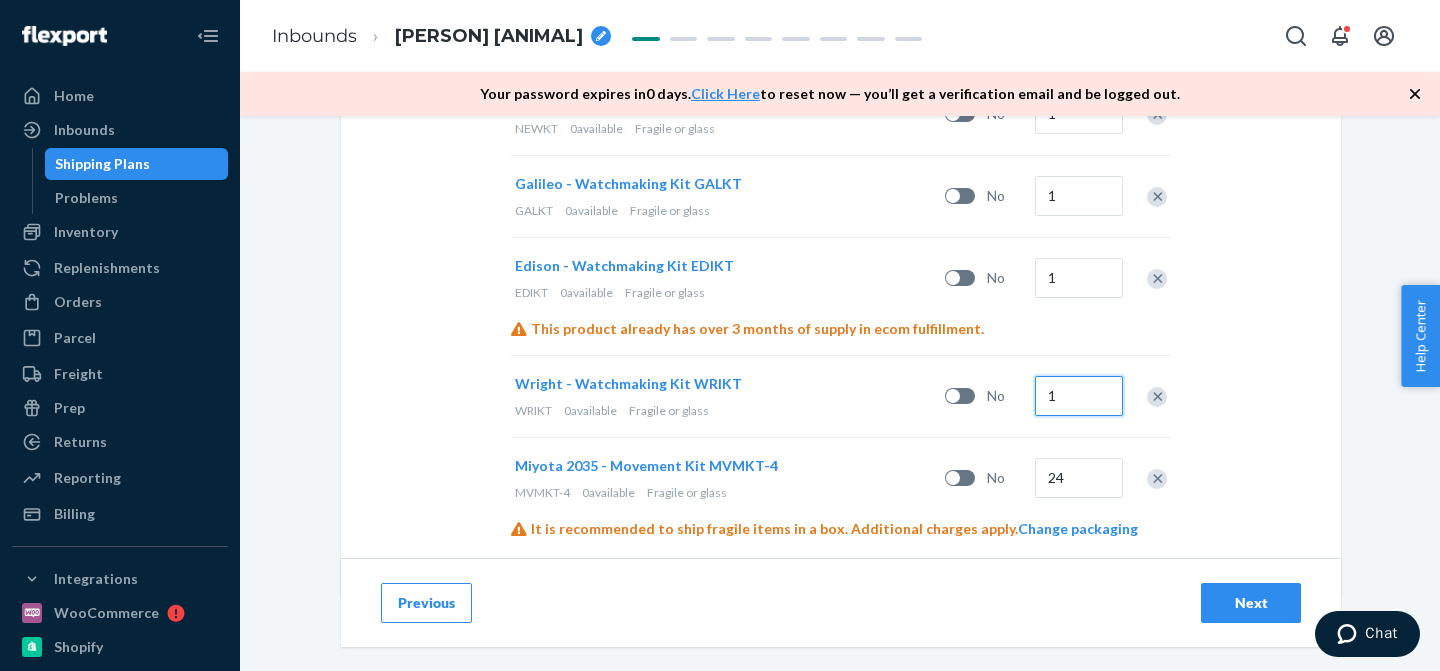 scroll, scrollTop: 817, scrollLeft: 0, axis: vertical 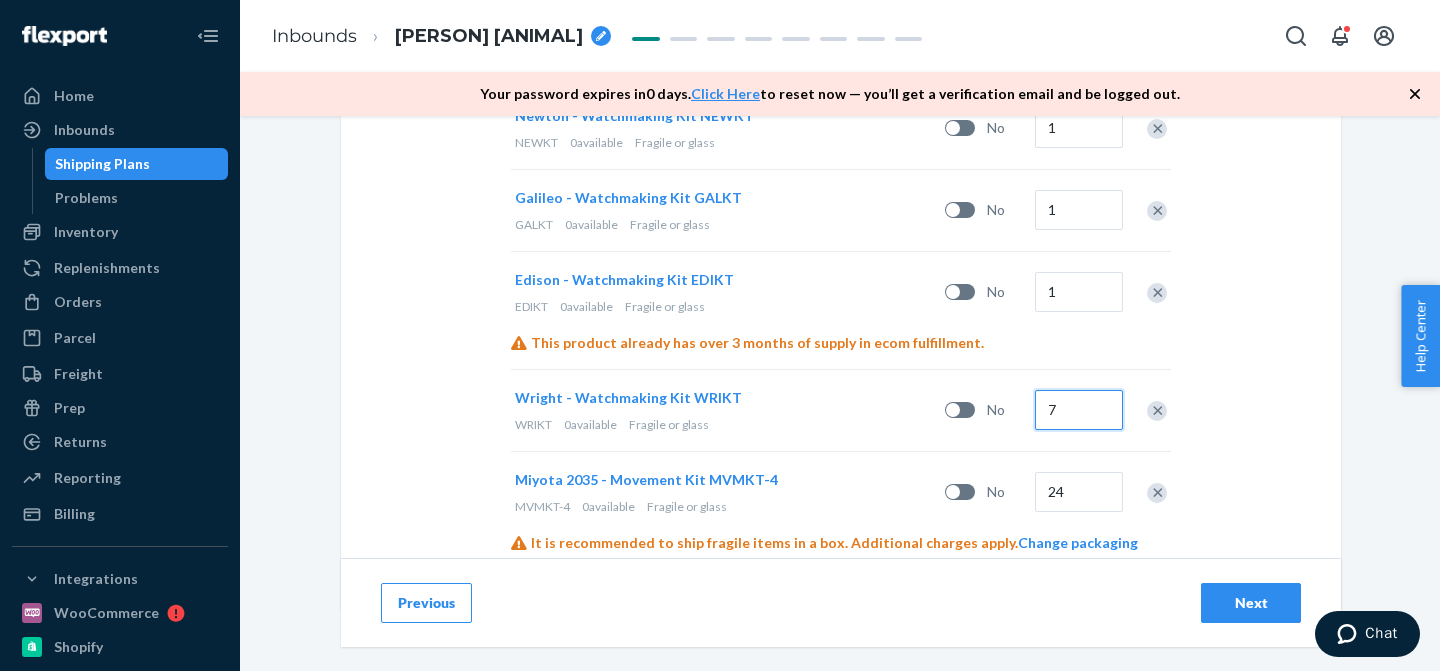 type on "7" 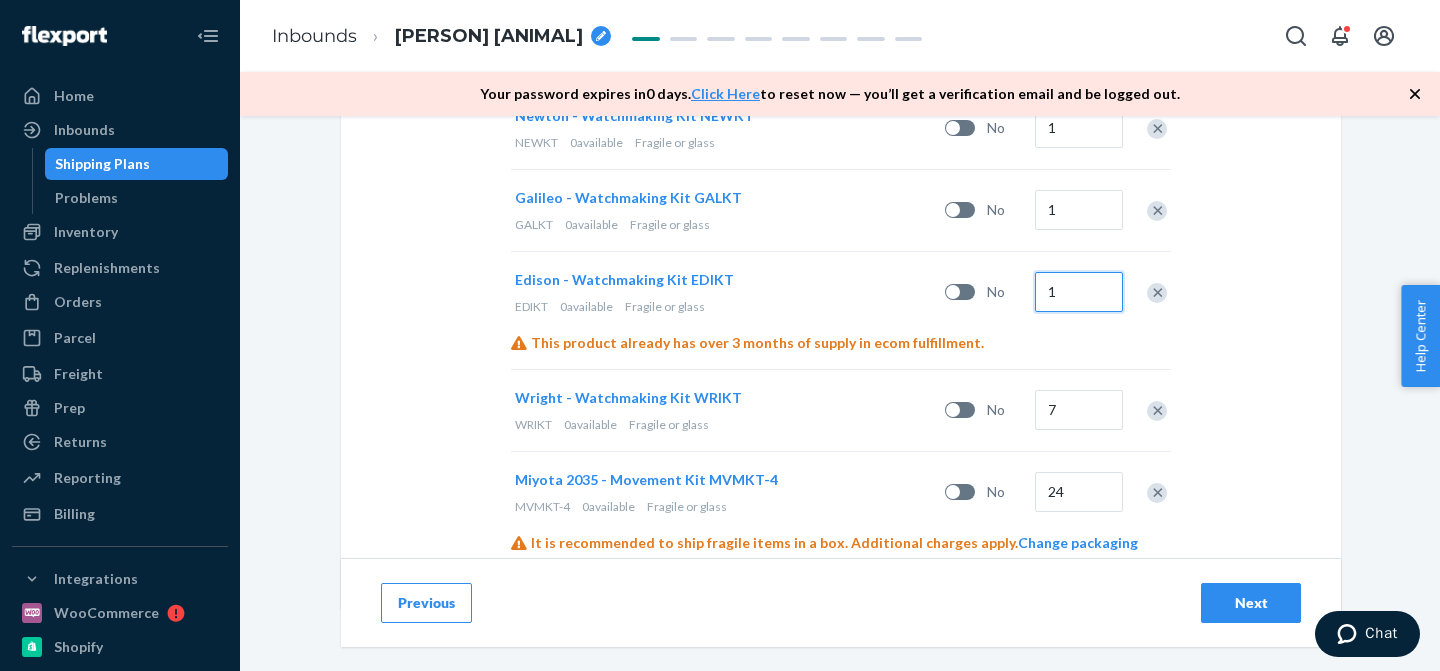 click on "1" at bounding box center (1079, 292) 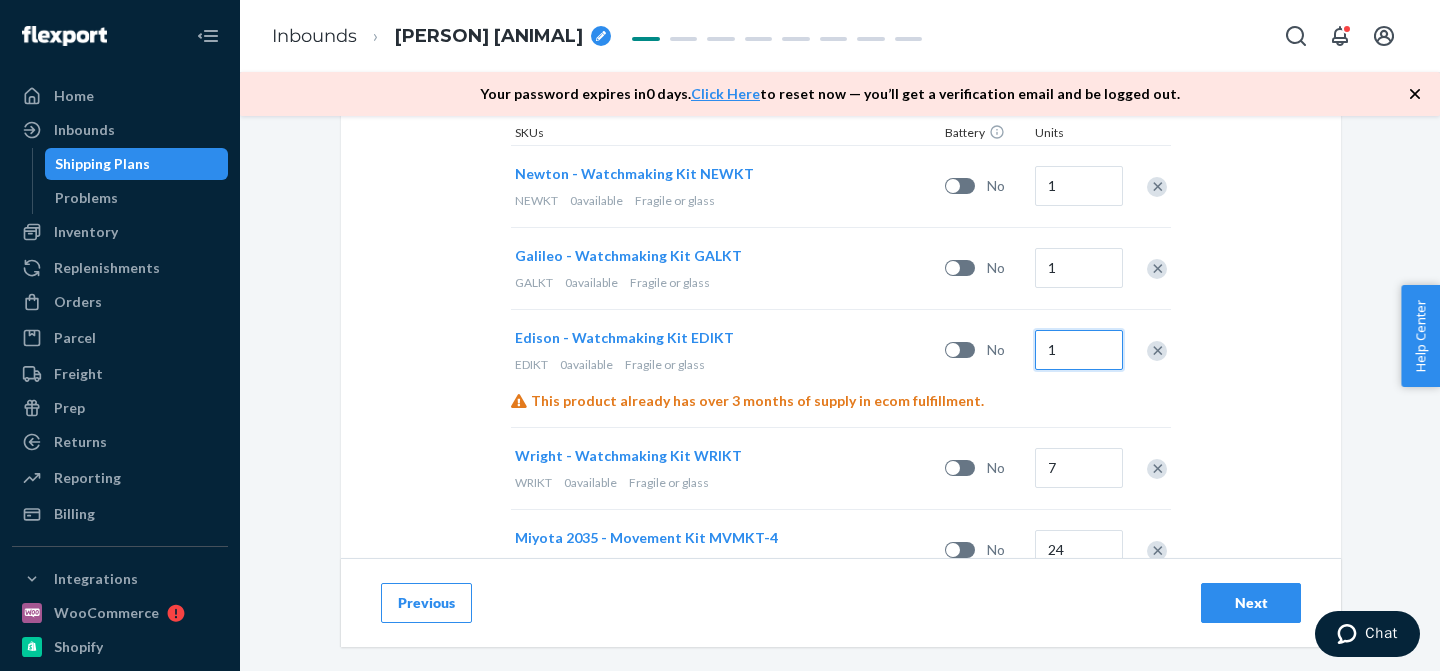 scroll, scrollTop: 762, scrollLeft: 0, axis: vertical 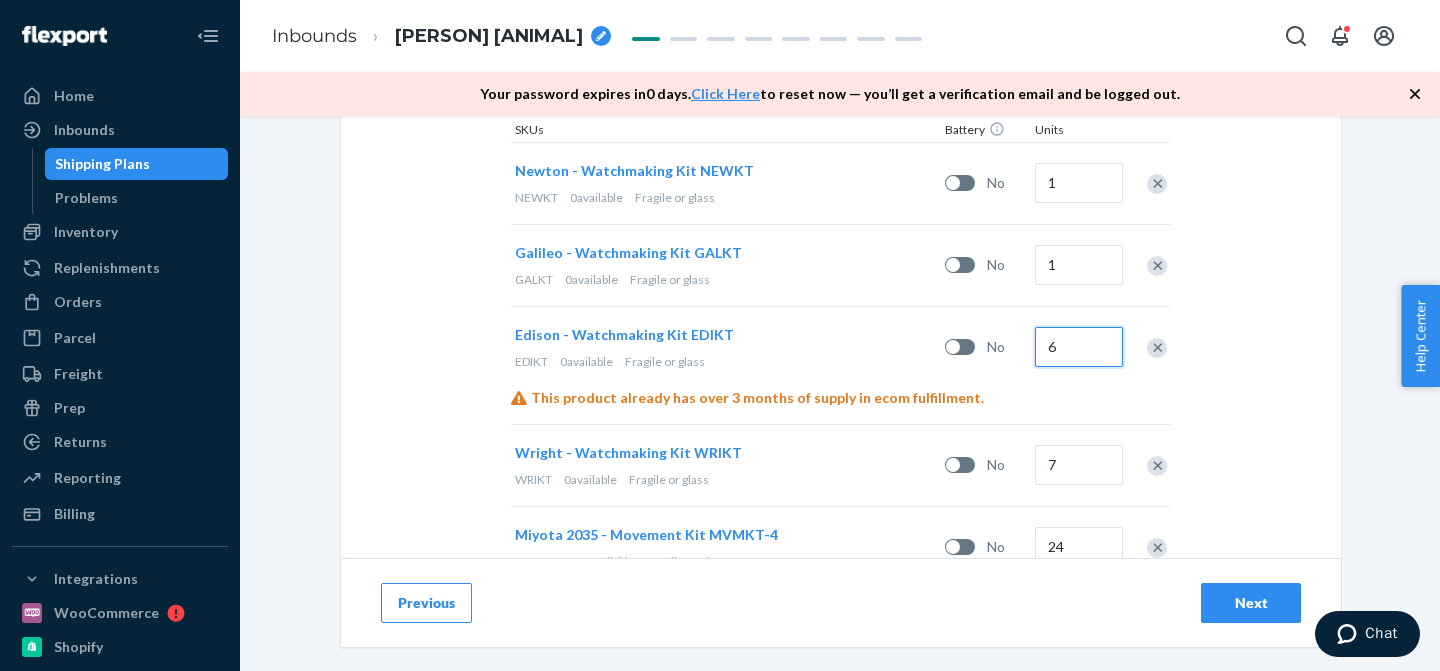 type on "6" 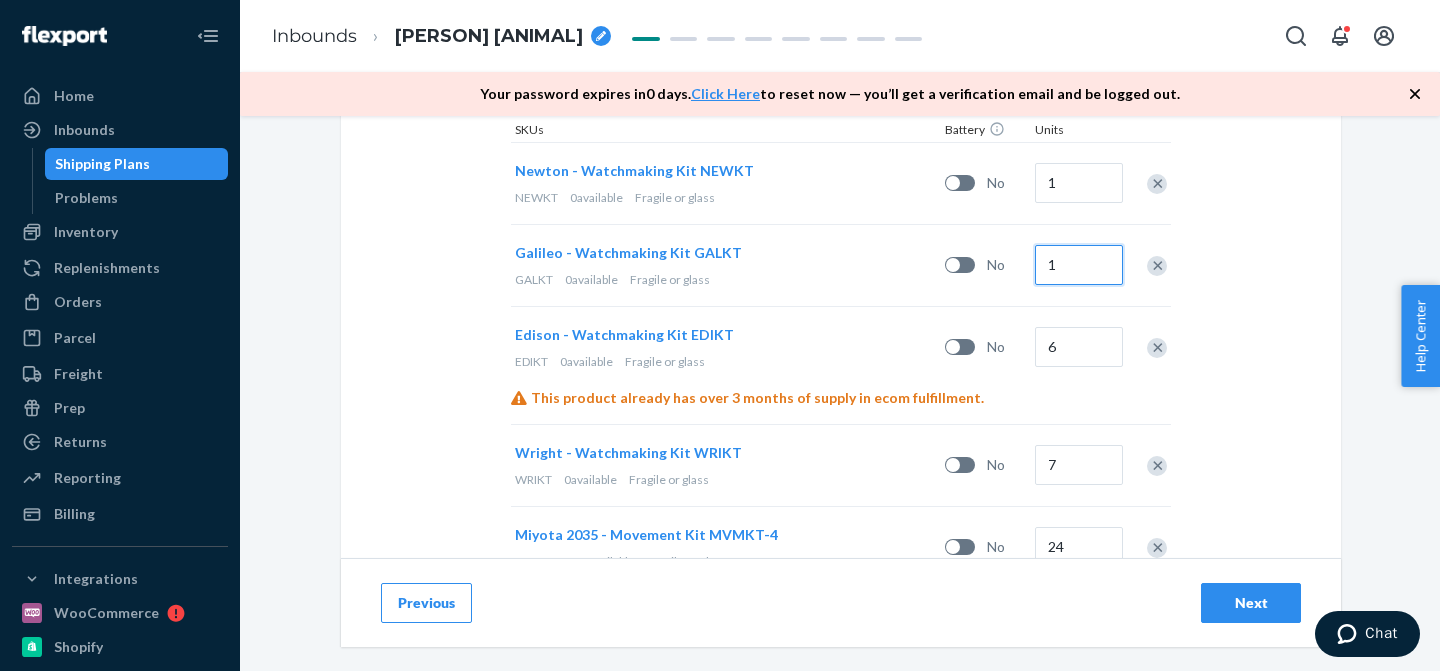 click on "1" at bounding box center (1079, 265) 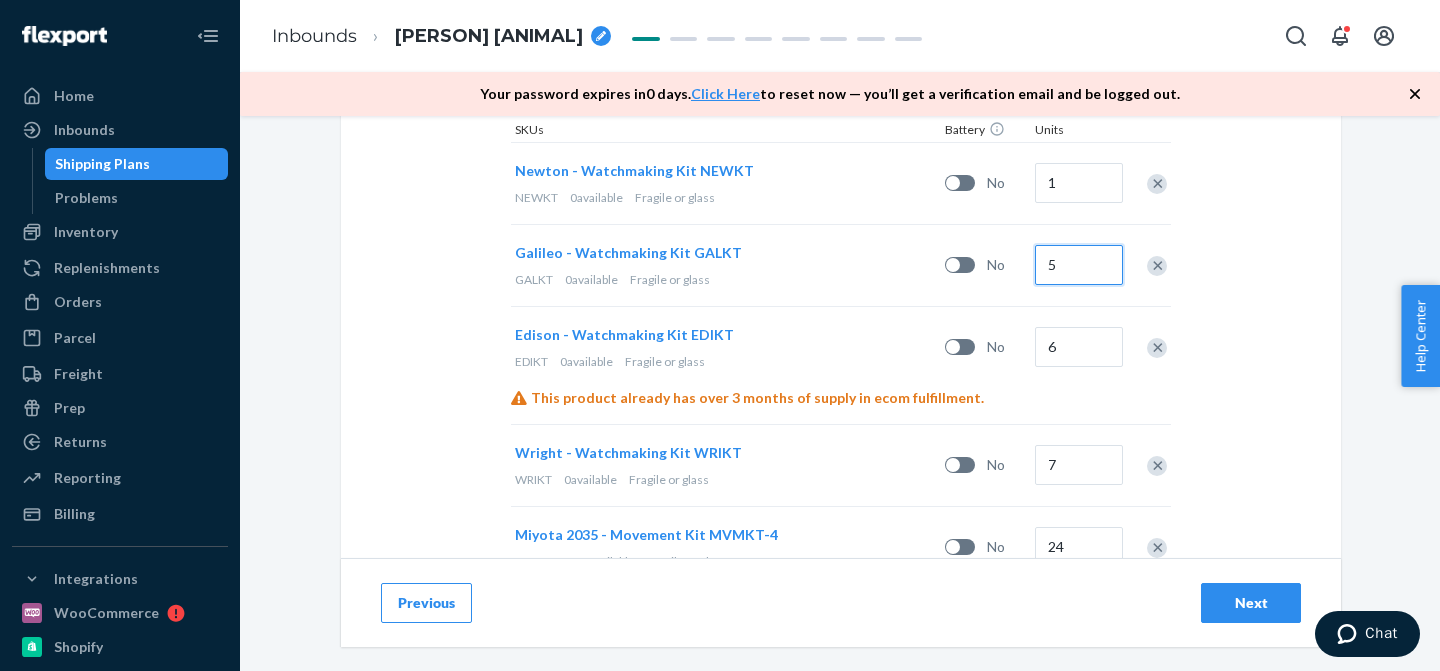 type on "5" 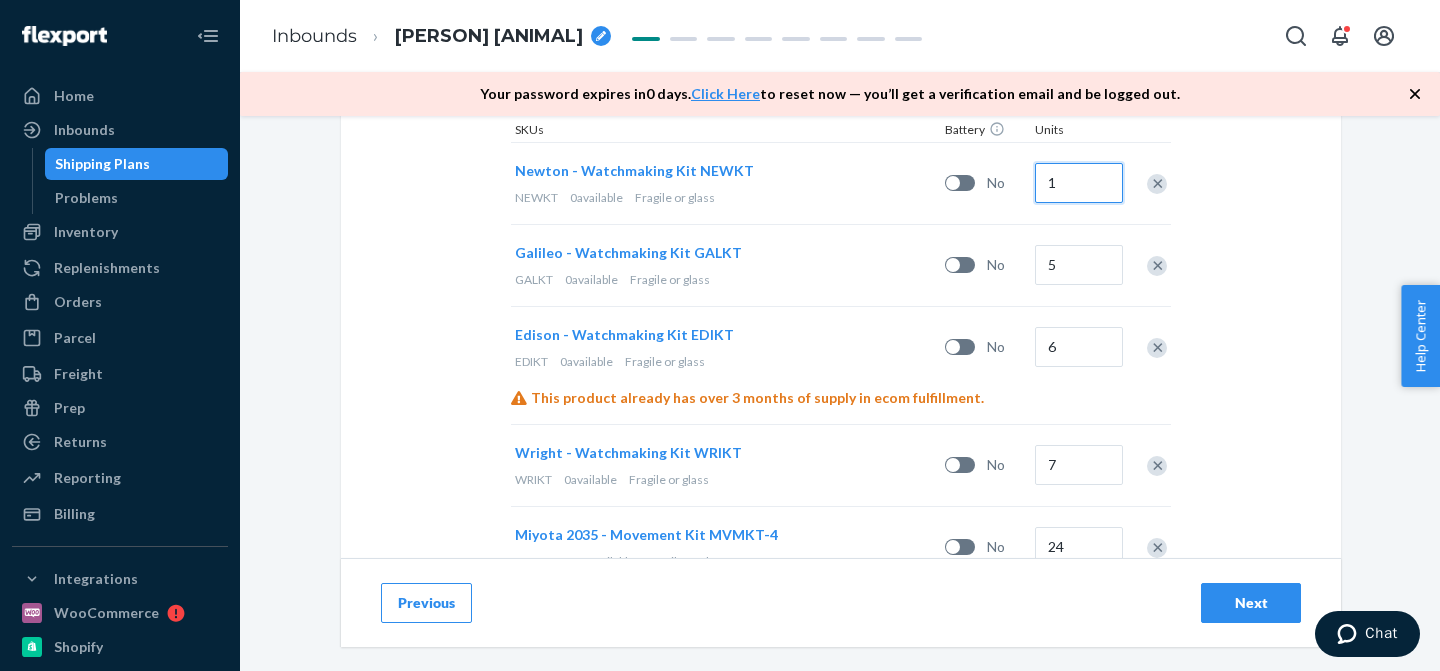 click on "1" at bounding box center [1079, 183] 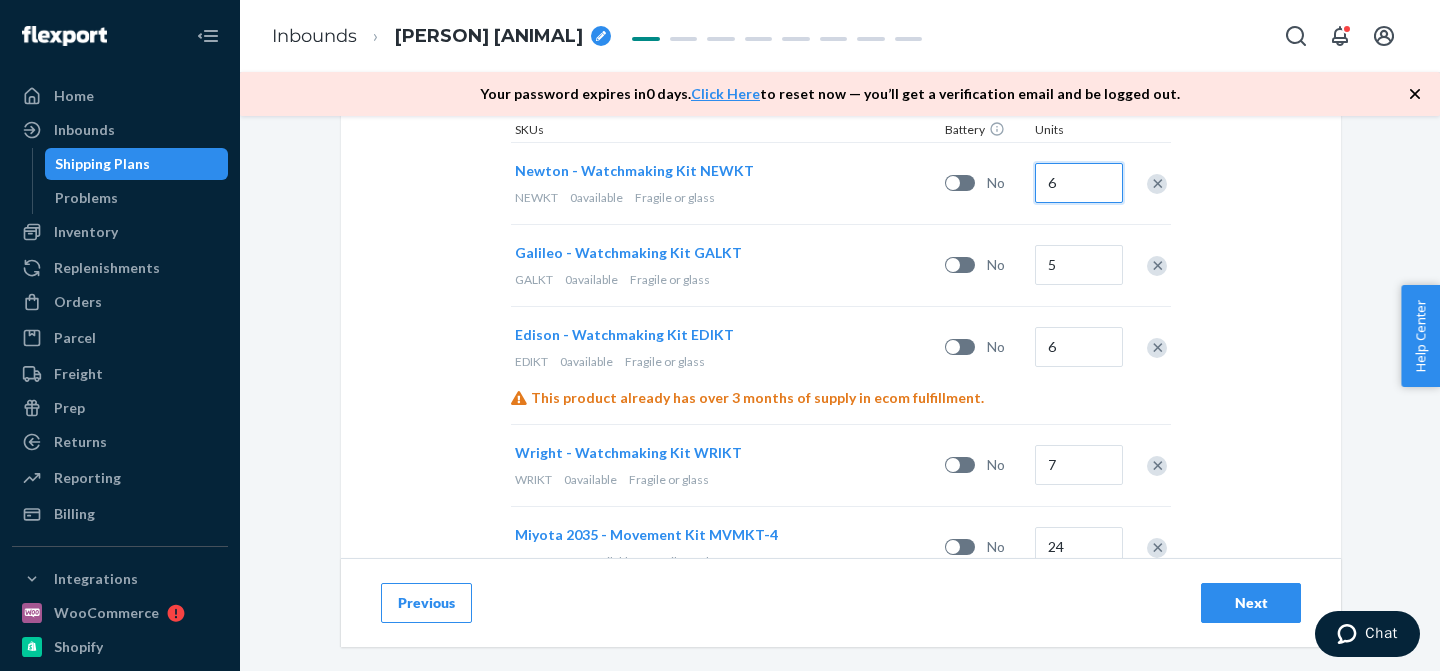 type on "6" 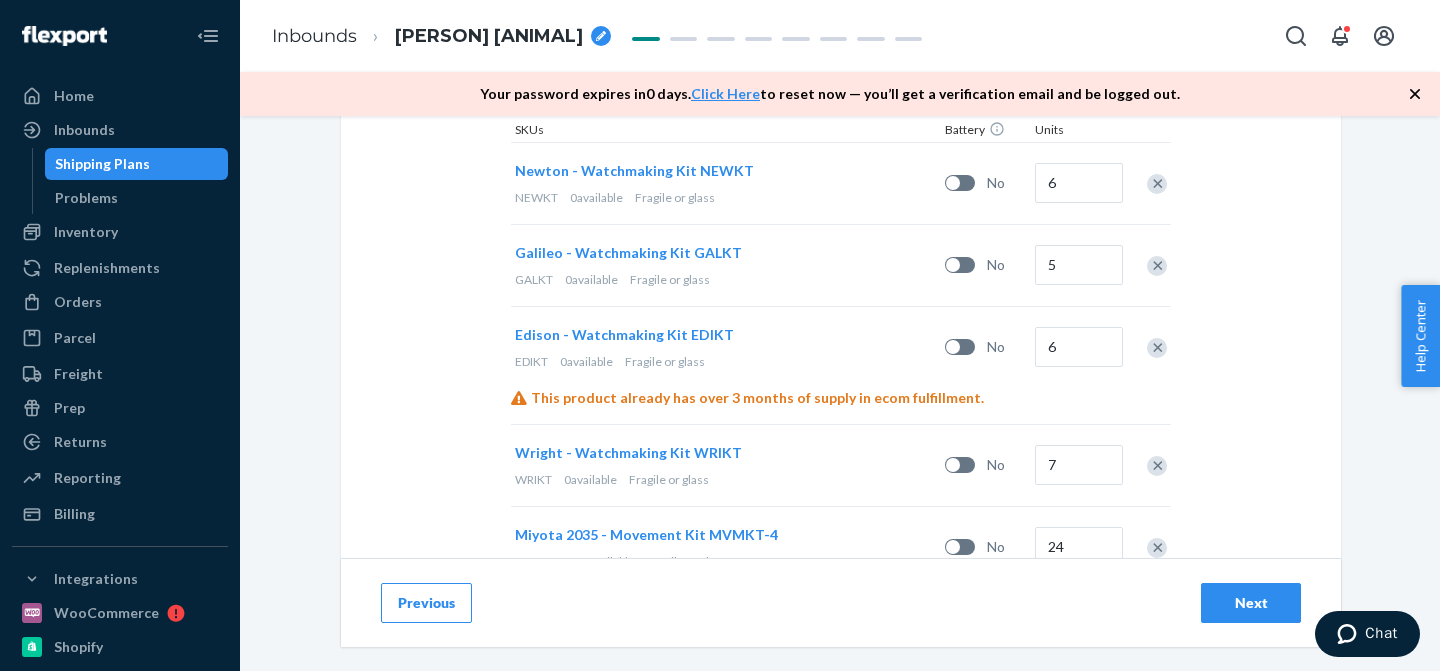 click on "Select and Add Products
Ensure your products meet our  dimension requirements  and are not in the  restricted product  list.
Battery products  must be pre-approved before inbounding.
1.   Select  packing type Individual products Sellable units are easily packable into different box configurations. Case-packed products Sellable units are pre-packaged in boxes that need to be broken down. 2.  Add products to this shipping plan Search and add products or Upload file Inbound each SKU in 5 or more boxes to maximize your Fast Tag coverage Learn more Consider sending to reserve storage To save on storage costs, enable smart replenishment to ecom, and more, select “reserve storage” in the previous step.  Learn more about reserve storage benefits SKUs Battery Units Newton - Watchmaking Kit NEWKT NEWKT 0  available Fragile or glass No 6 Galileo - Watchmaking Kit GALKT GALKT 0  available Fragile or glass No 5 Edison - Watchmaking Kit EDIKT EDIKT 0  available Fragile or glass No 6 WRIKT 0 No 7 0" at bounding box center (841, 24) 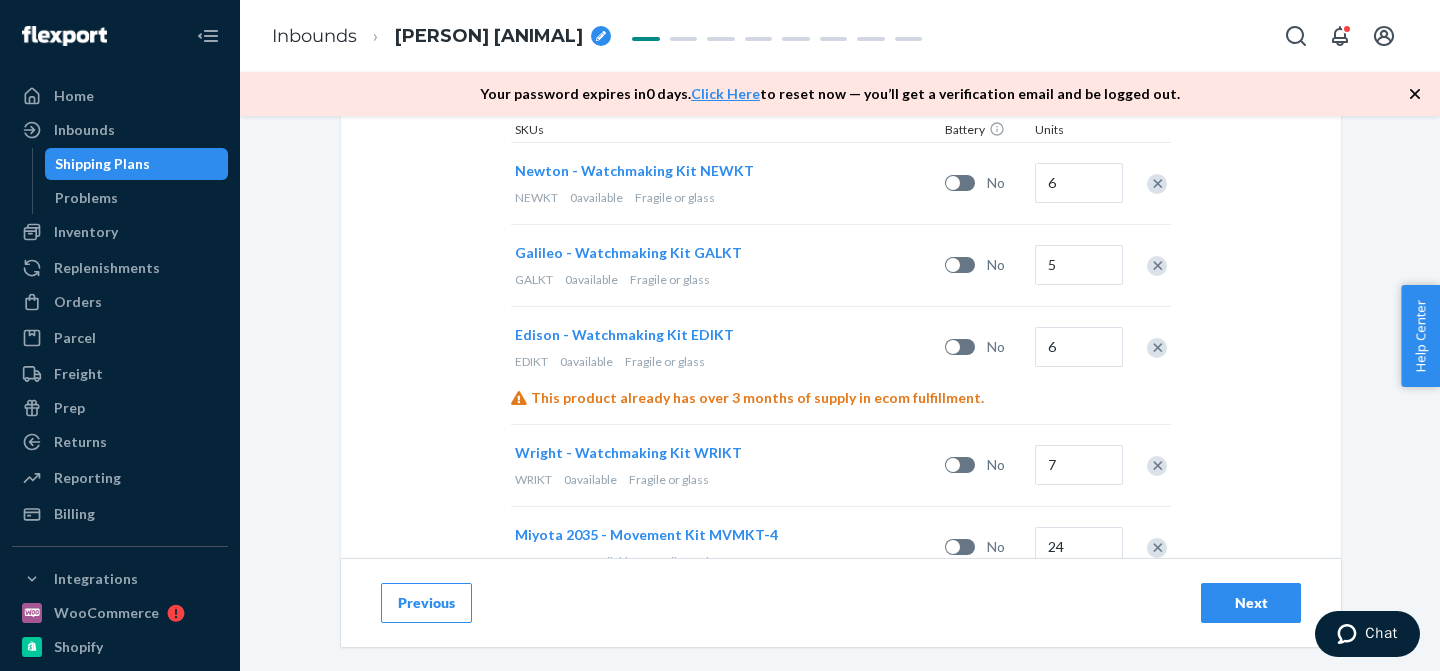 click on "Next" at bounding box center [1251, 603] 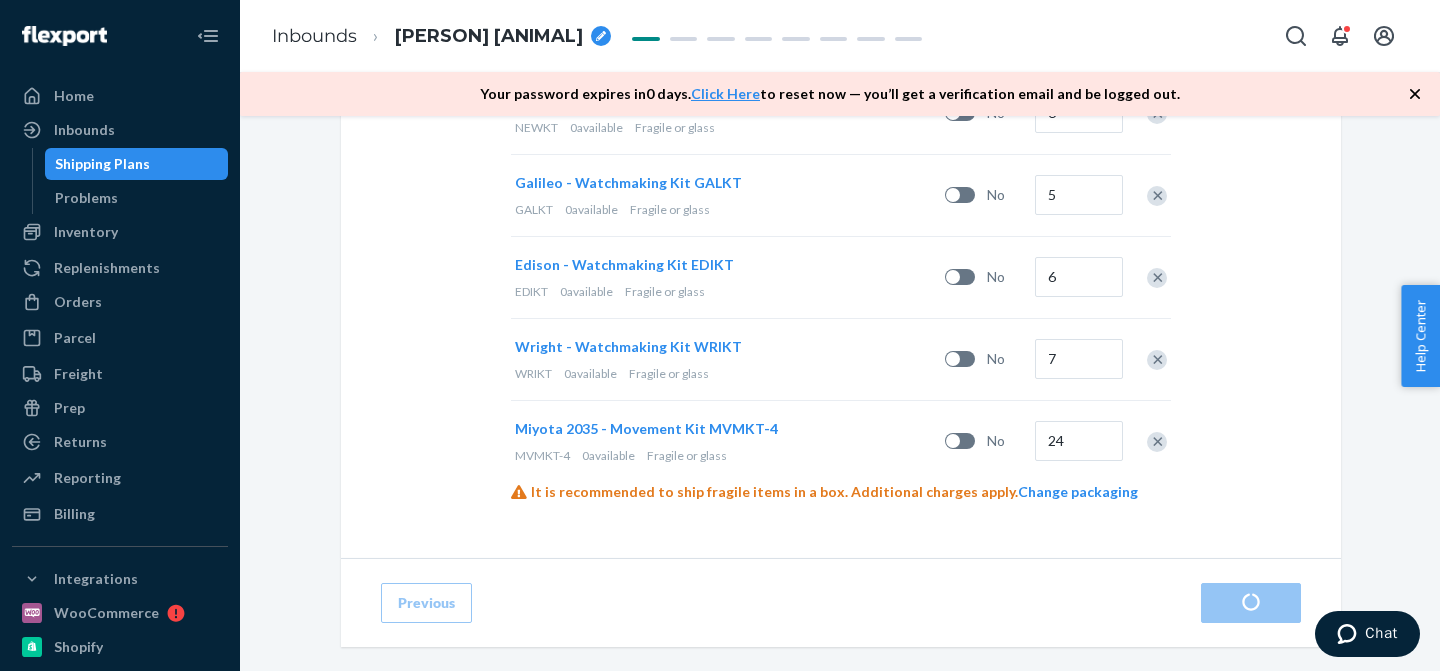 scroll, scrollTop: 0, scrollLeft: 0, axis: both 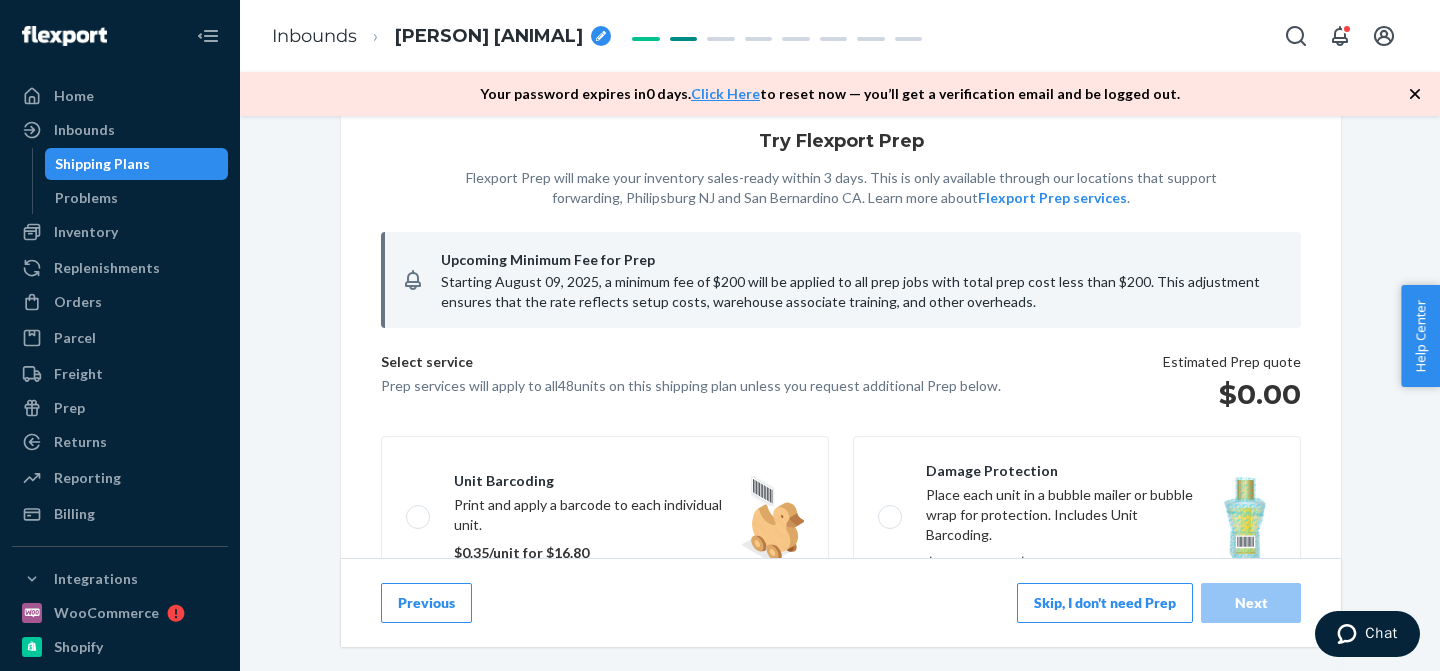 click on "Skip, I don't need Prep" at bounding box center [1105, 603] 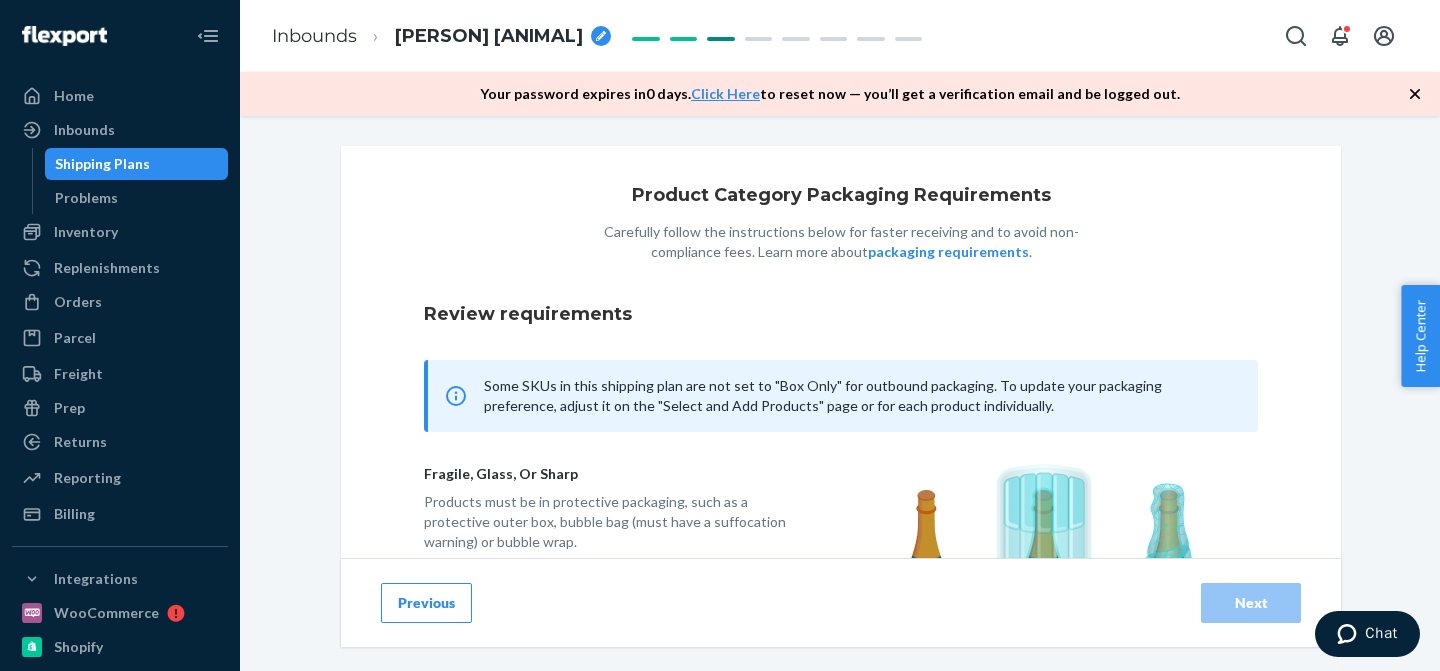 scroll, scrollTop: 258, scrollLeft: 0, axis: vertical 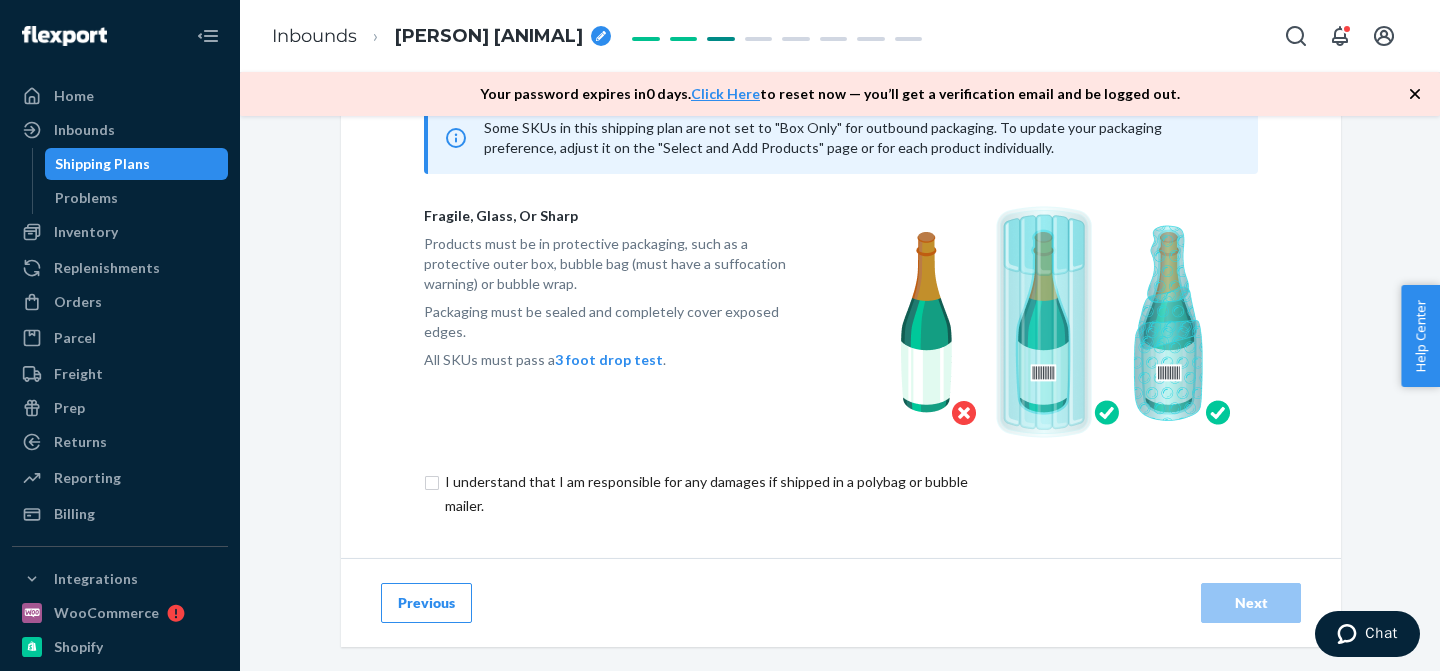 click at bounding box center (717, 494) 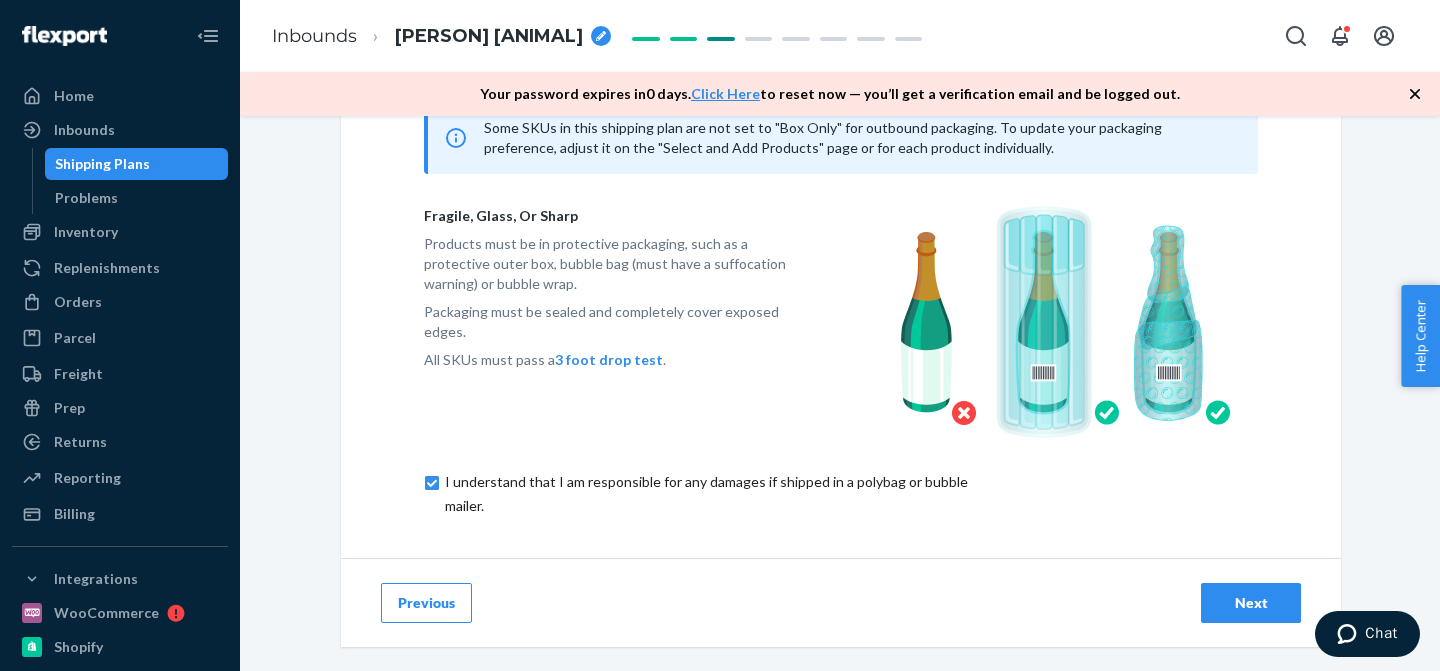 click on "Next" at bounding box center (1251, 603) 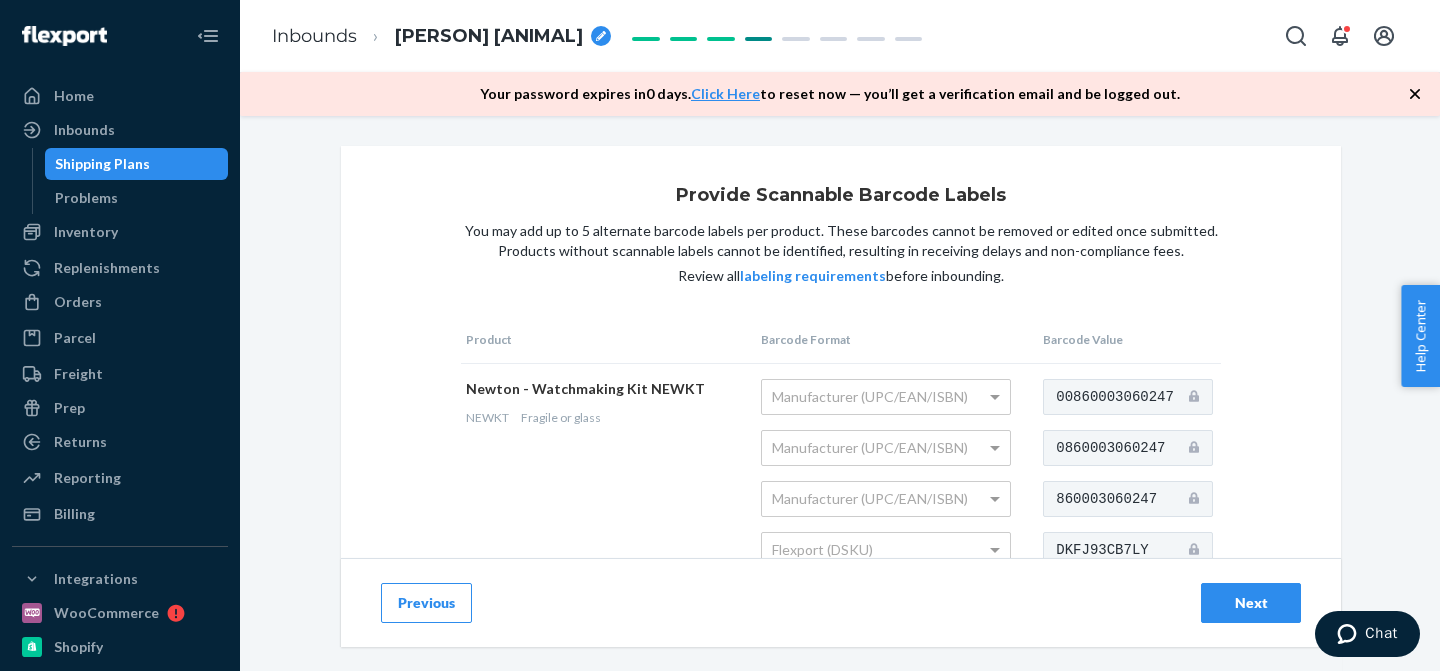 scroll, scrollTop: 370, scrollLeft: 0, axis: vertical 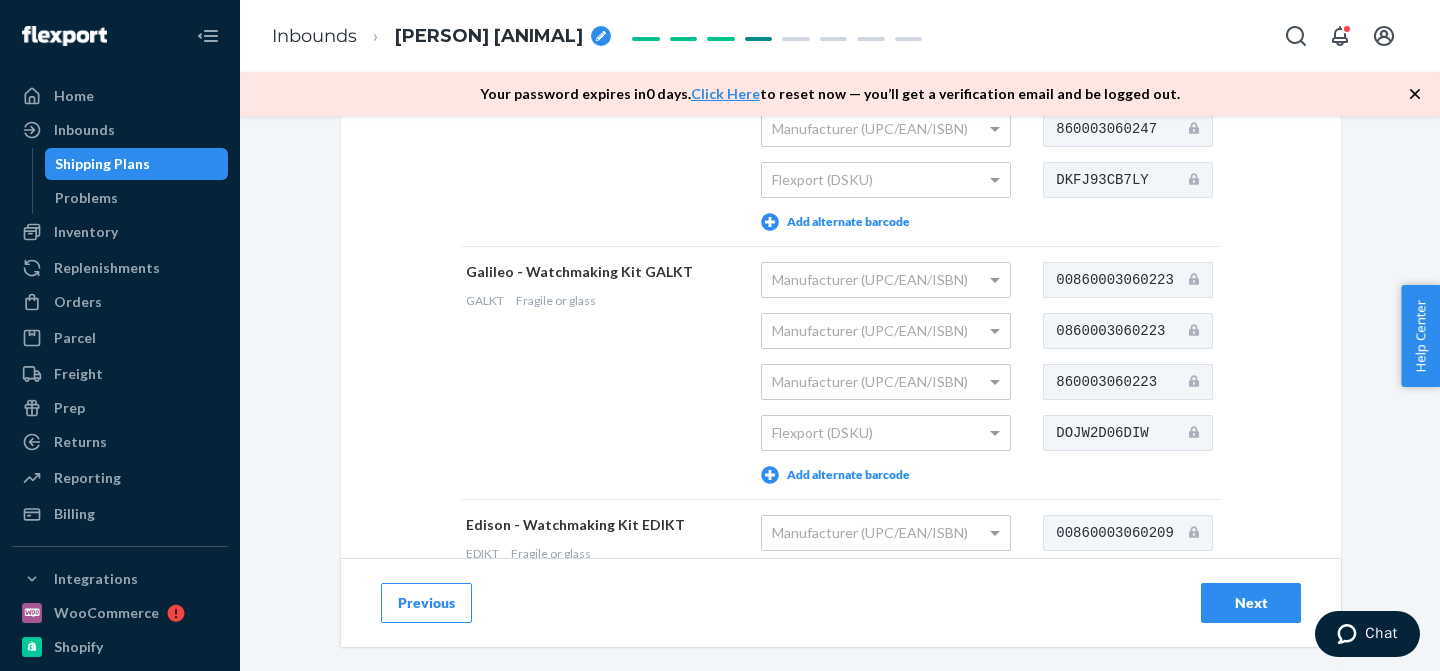 click on "Next" at bounding box center [1251, 603] 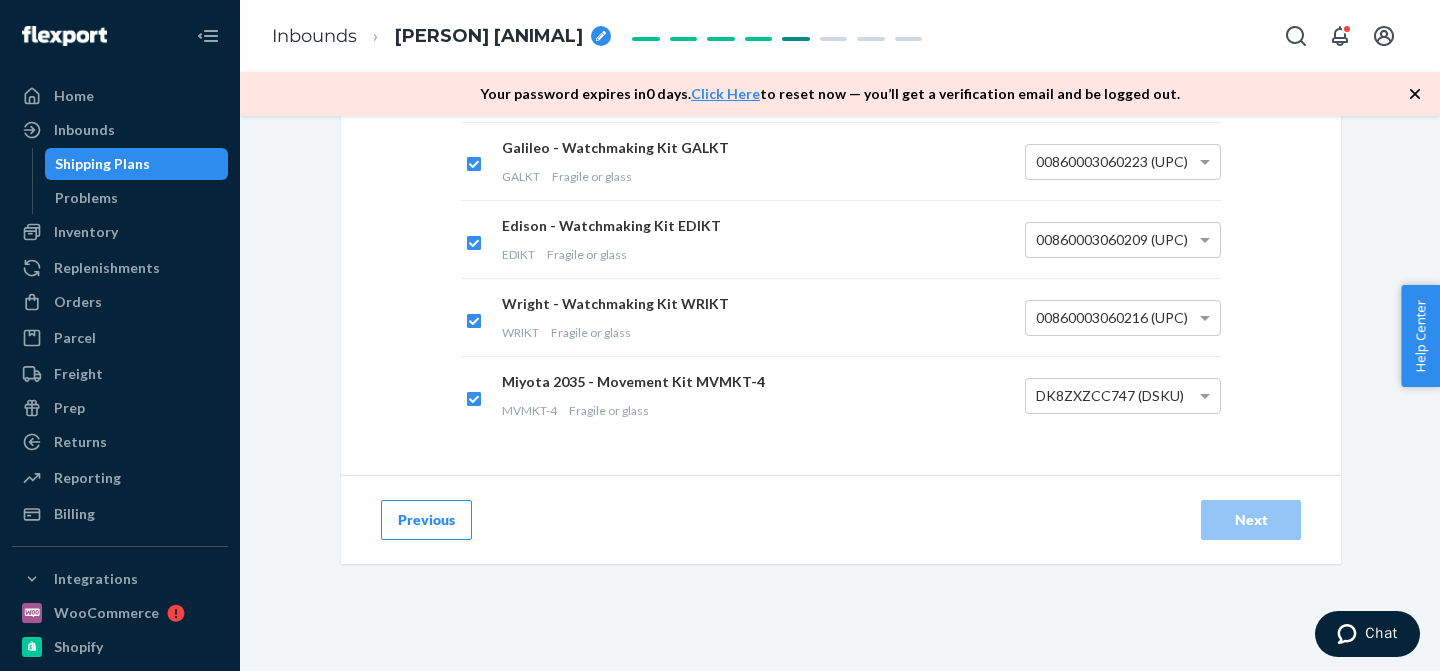 scroll, scrollTop: 0, scrollLeft: 0, axis: both 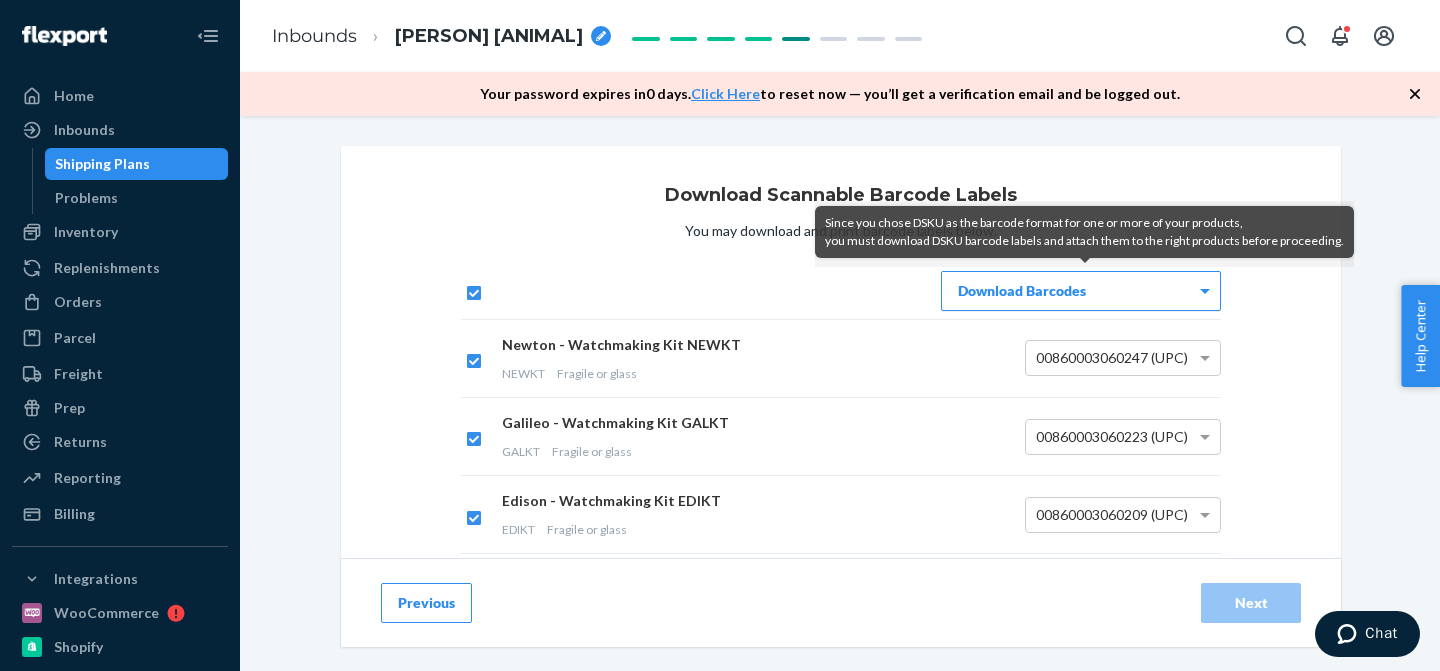 click on "Download Barcodes" at bounding box center (1081, 291) 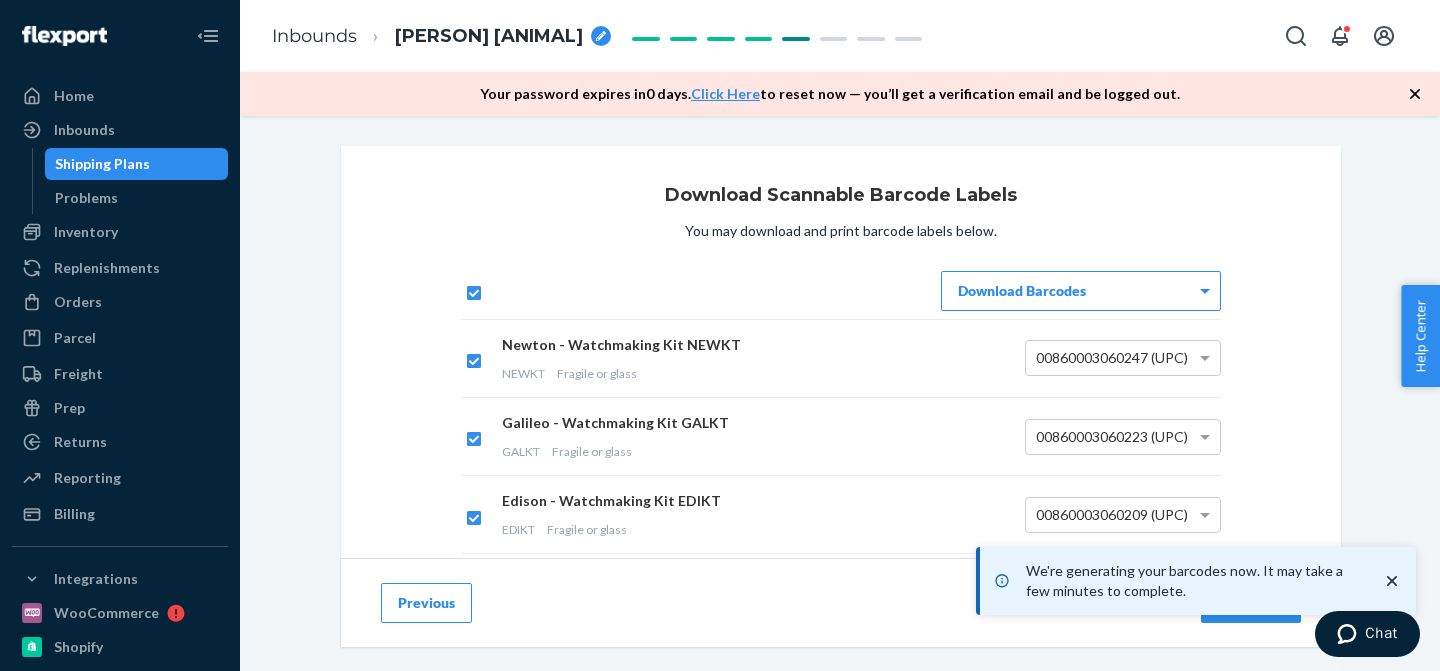 click 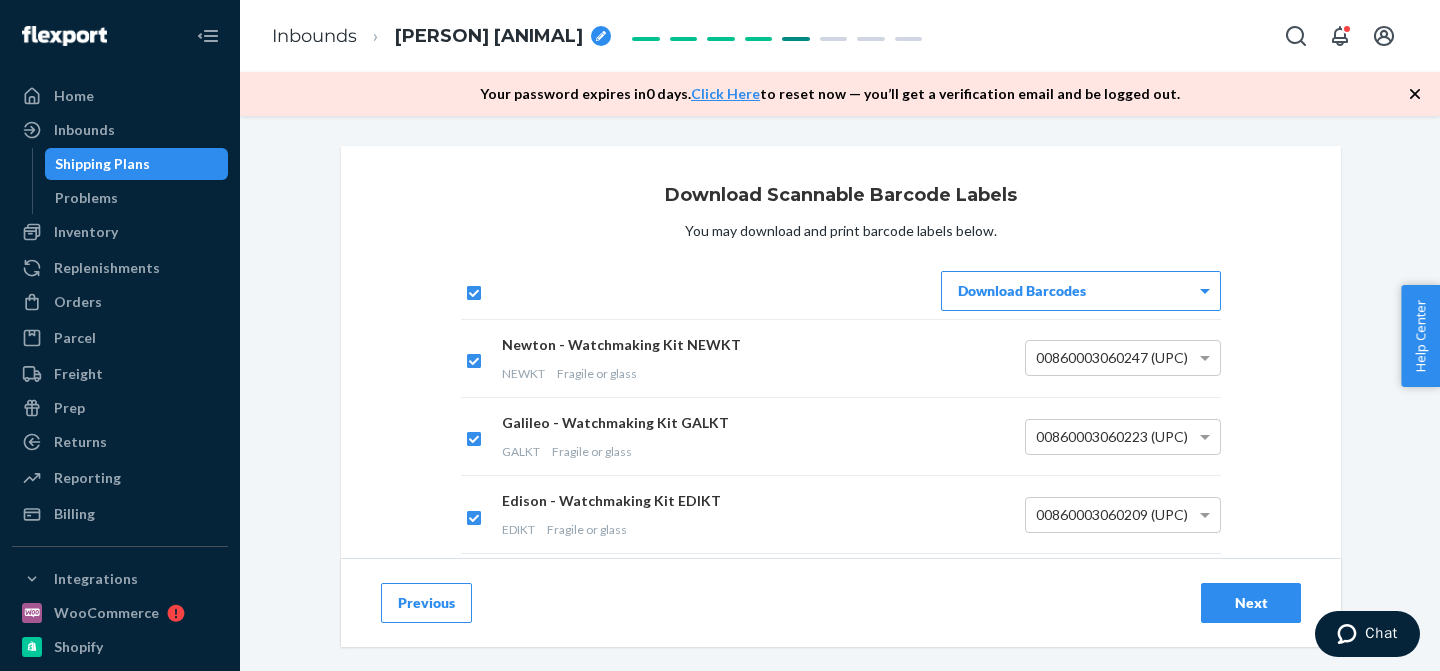 click on "We're generating your barcodes now. It may take a few minutes to complete." at bounding box center (1196, 581) 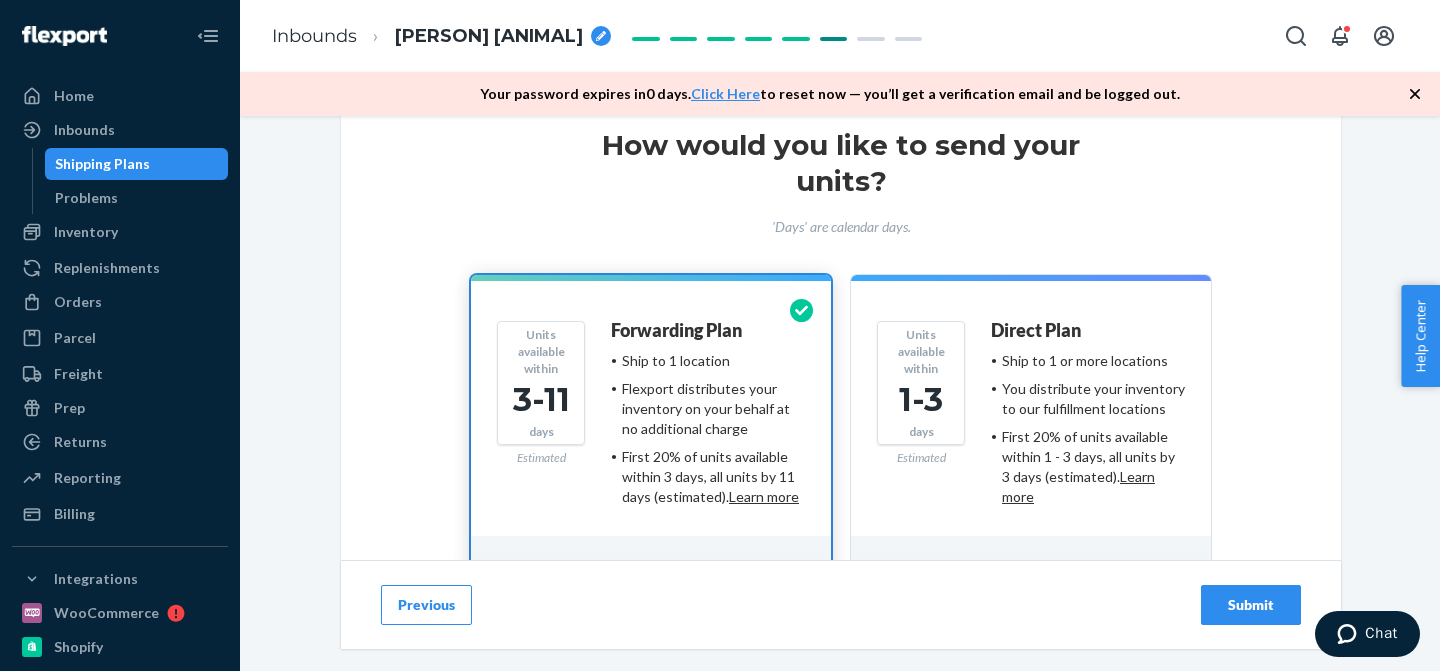 scroll, scrollTop: 227, scrollLeft: 0, axis: vertical 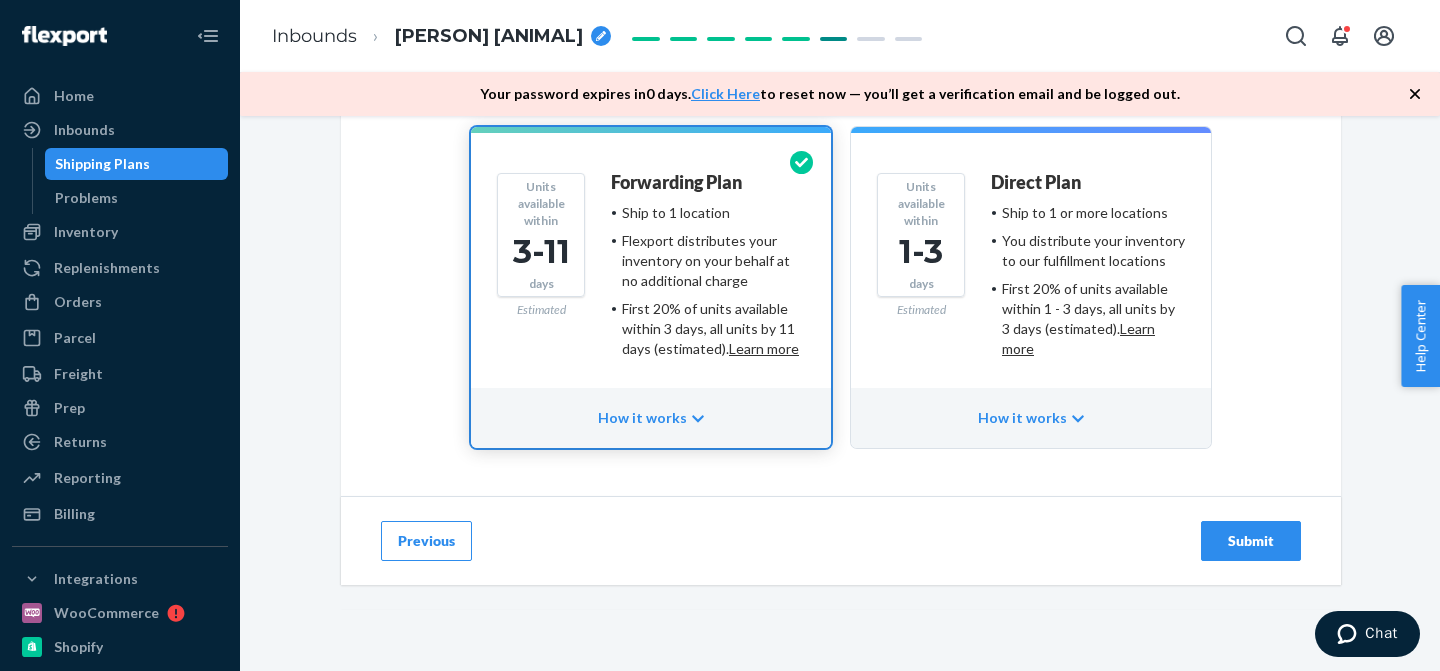 click on "Submit" at bounding box center [1251, 541] 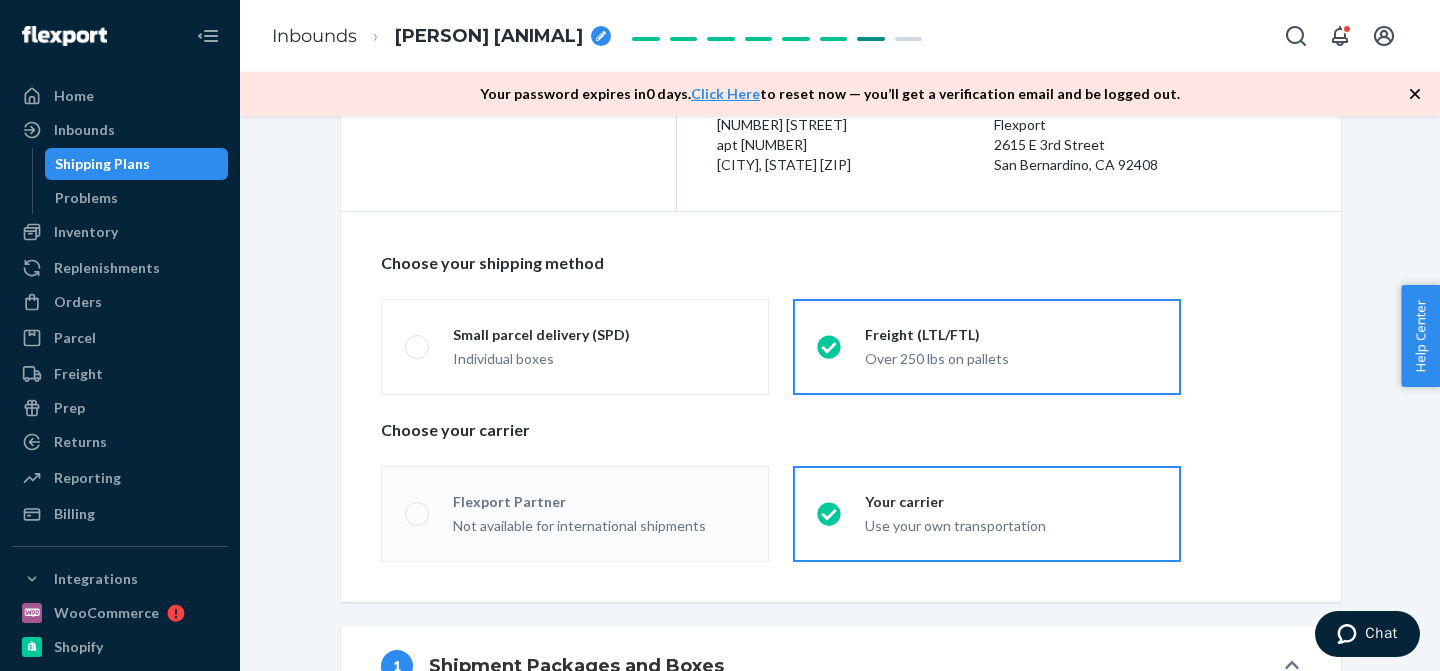 scroll, scrollTop: 0, scrollLeft: 0, axis: both 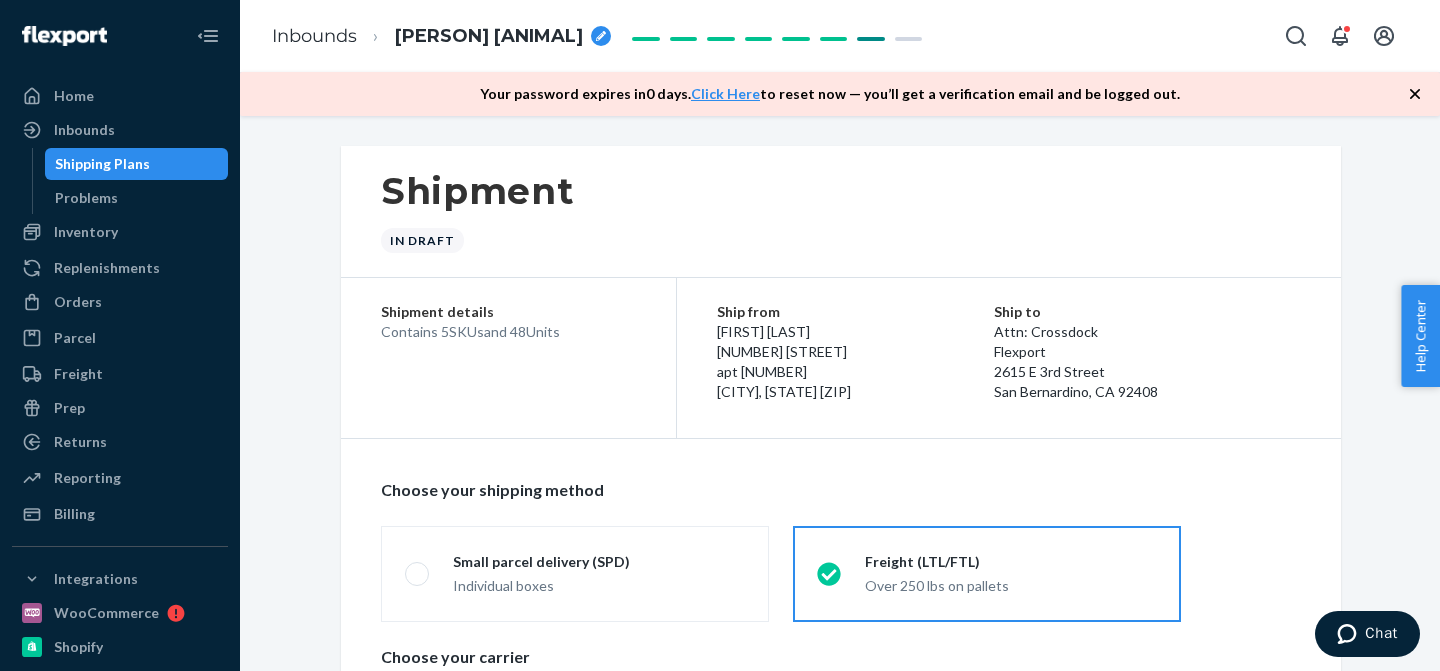 click on "Ship from [FIRST] [LAST]
[NUMBER] [STREET]
apt [NUMBER]
[CITY], [STATE] [ZIP] Ship to Attn: Crossdock Flexport 2615 E 3rd Street
[CITY], [STATE] [ZIP] Choose your shipping method Small parcel delivery (SPD) Individual boxes Freight (LTL/FTL) Over 250 lbs on pallets Choose your carrier Flexport Partner Not available for international shipments Your carrier Use your own transportation 1 Shipment Packages and Boxes Use Flexport Prep Flexport processes box contents and labels your boxes within 3 days of receiving for  $0.50 / box . I'll label the boxes myself I’ll print the box contents labels and affix them to each box at  no additional cost. Confirm 2 Select a payment method 3 Packing List and Packaging Instructions 4 Add Shipment Details 5 Freight Pick Up Details and Contact Information 6 Review and Confirm Shipment" at bounding box center [840, 916] 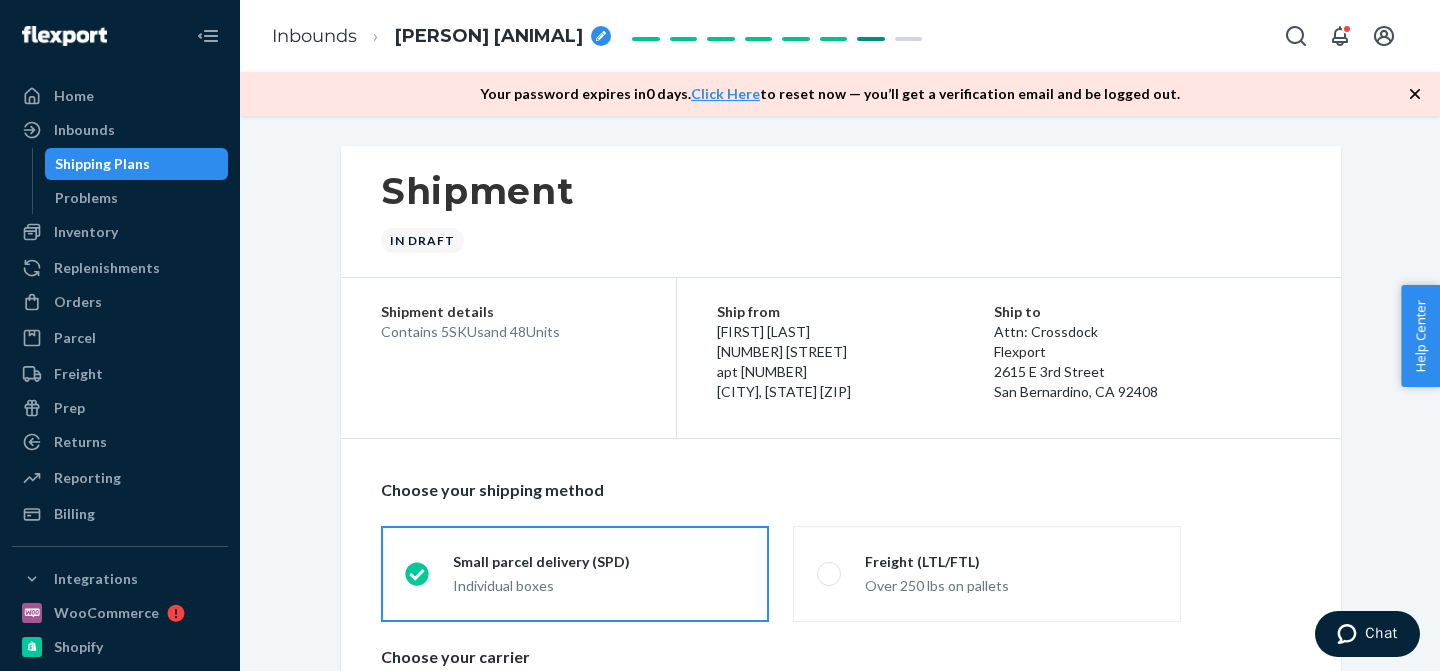 radio on "true" 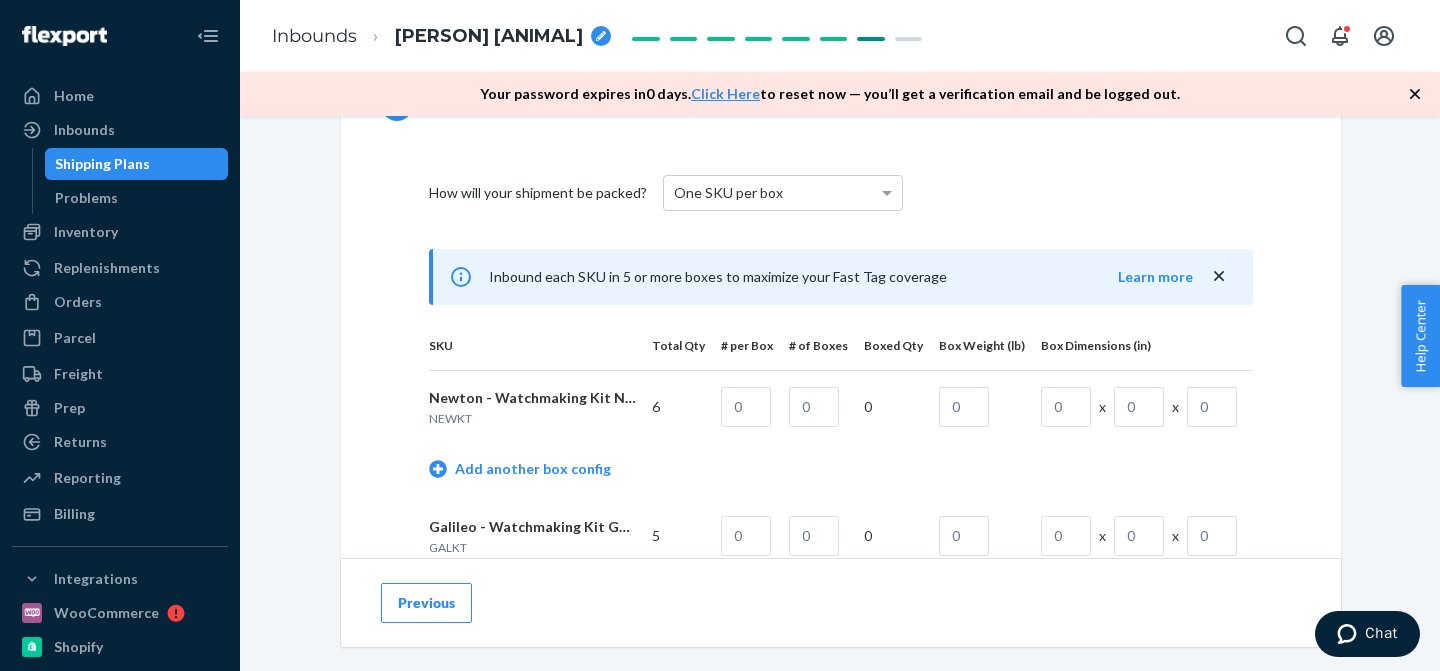 scroll, scrollTop: 874, scrollLeft: 0, axis: vertical 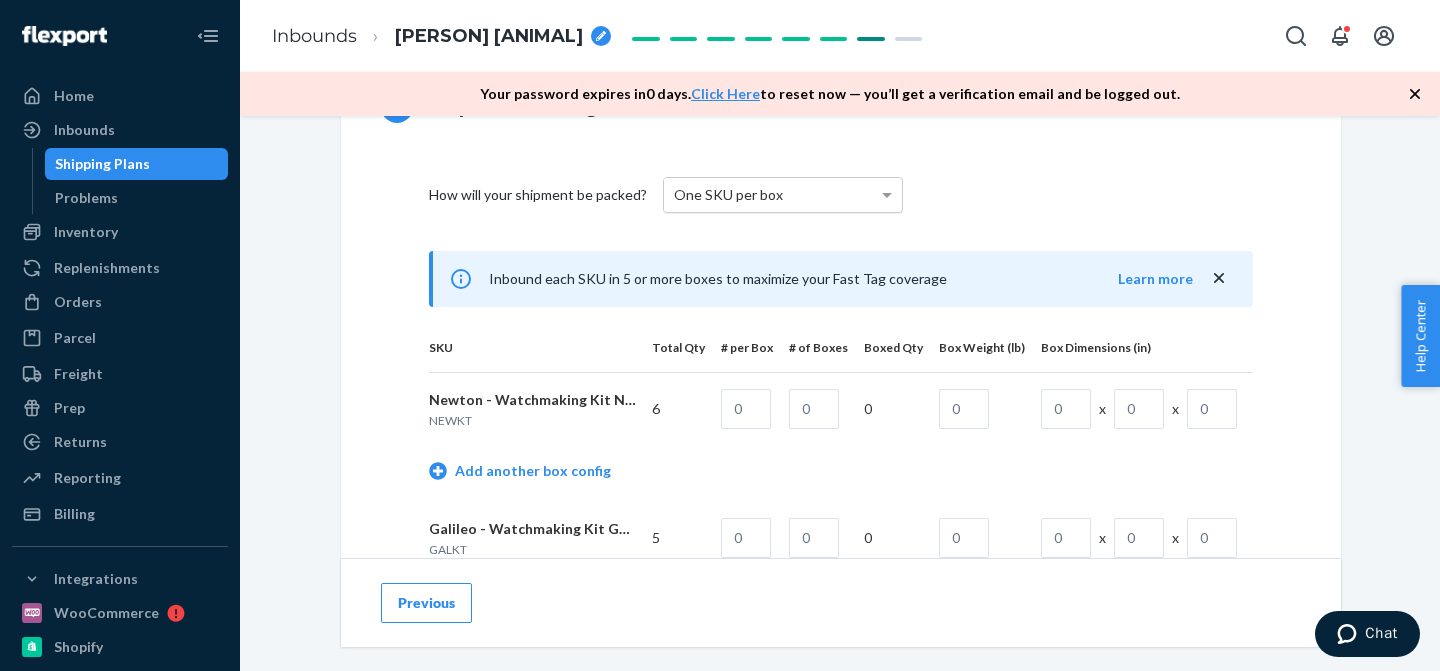 click on "One SKU per box" at bounding box center [783, 195] 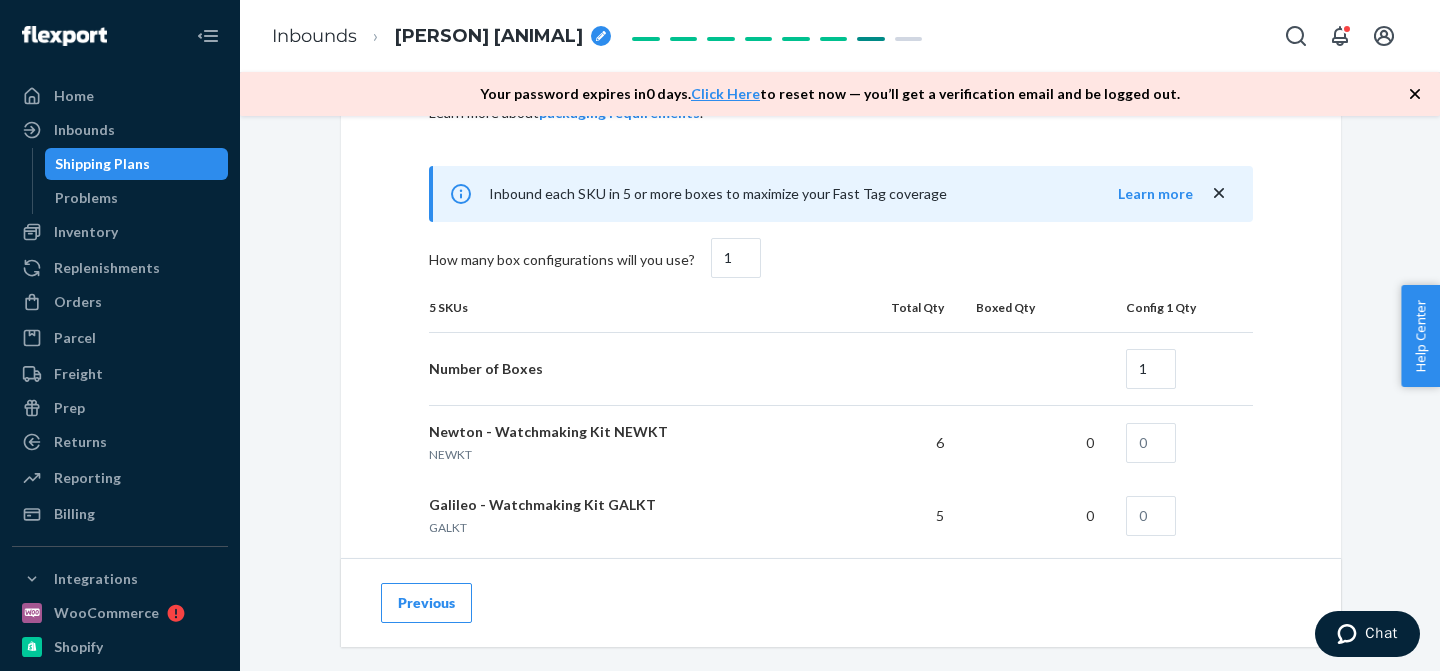 scroll, scrollTop: 1212, scrollLeft: 0, axis: vertical 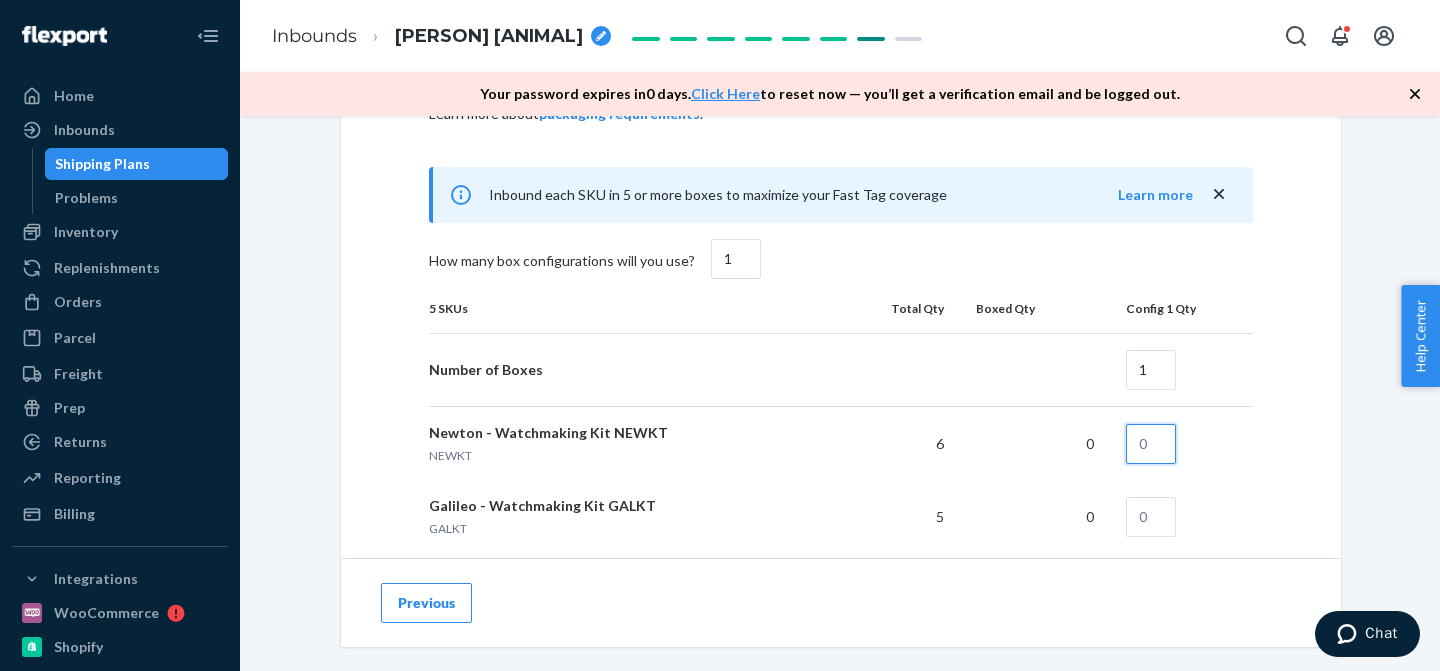 click at bounding box center (1151, 444) 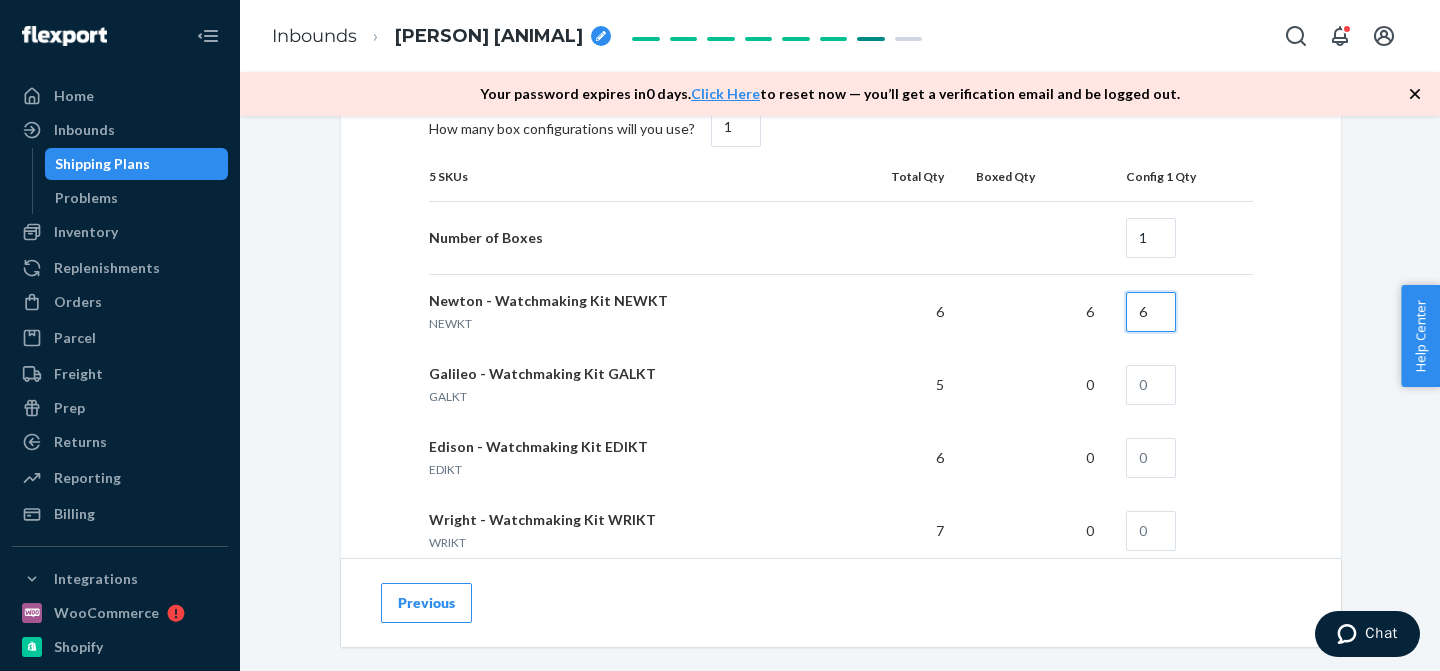 type on "6" 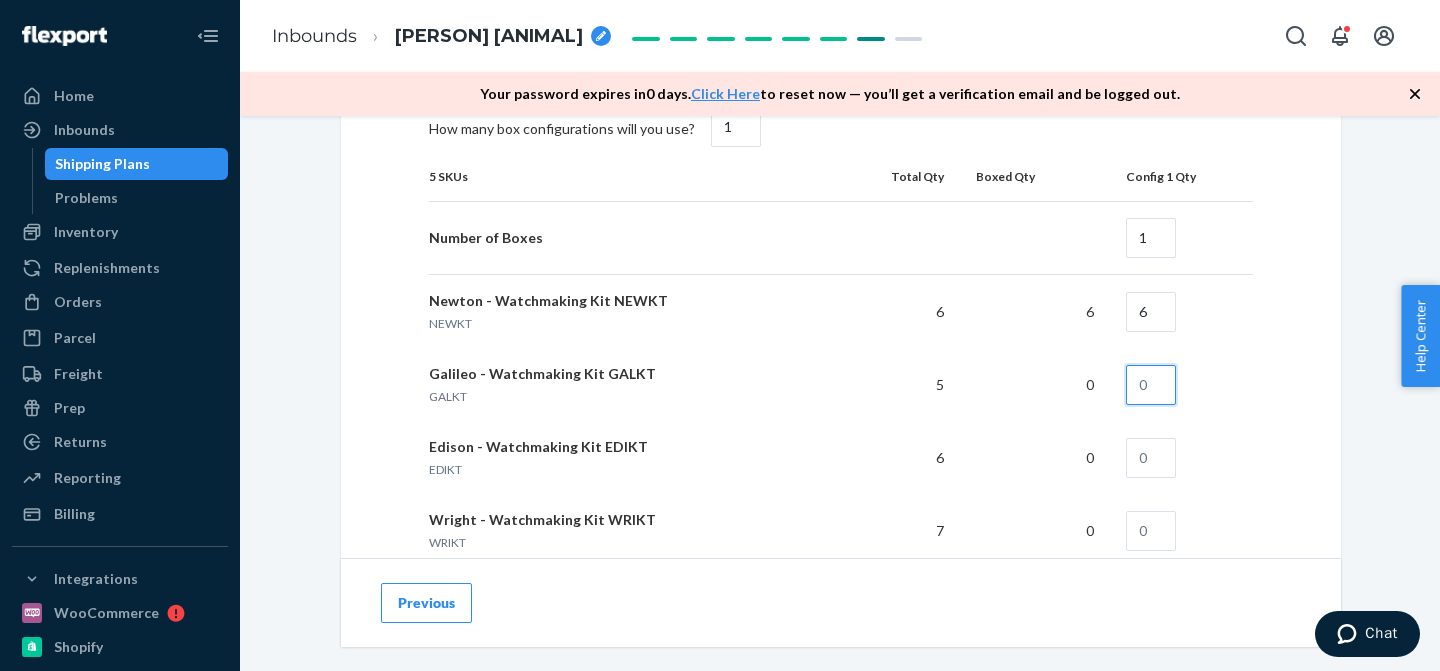 click at bounding box center (1151, 385) 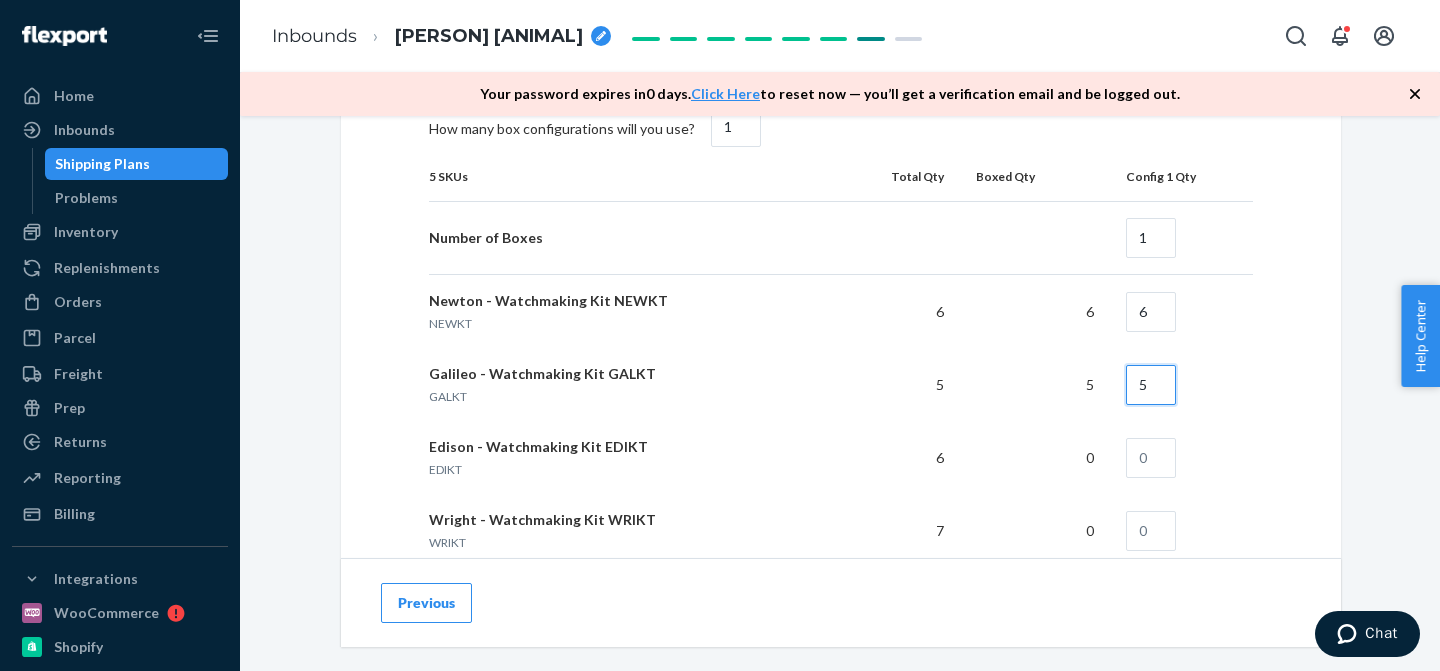 type on "5" 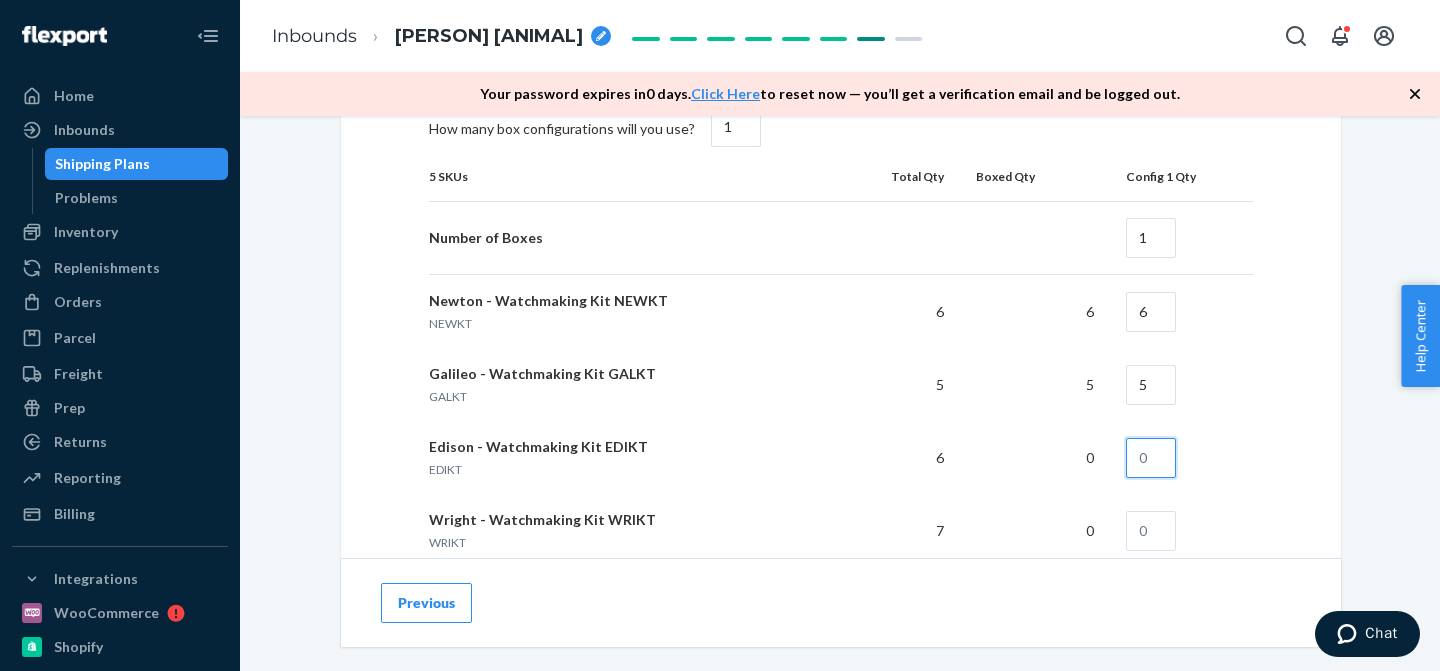 click at bounding box center (1151, 458) 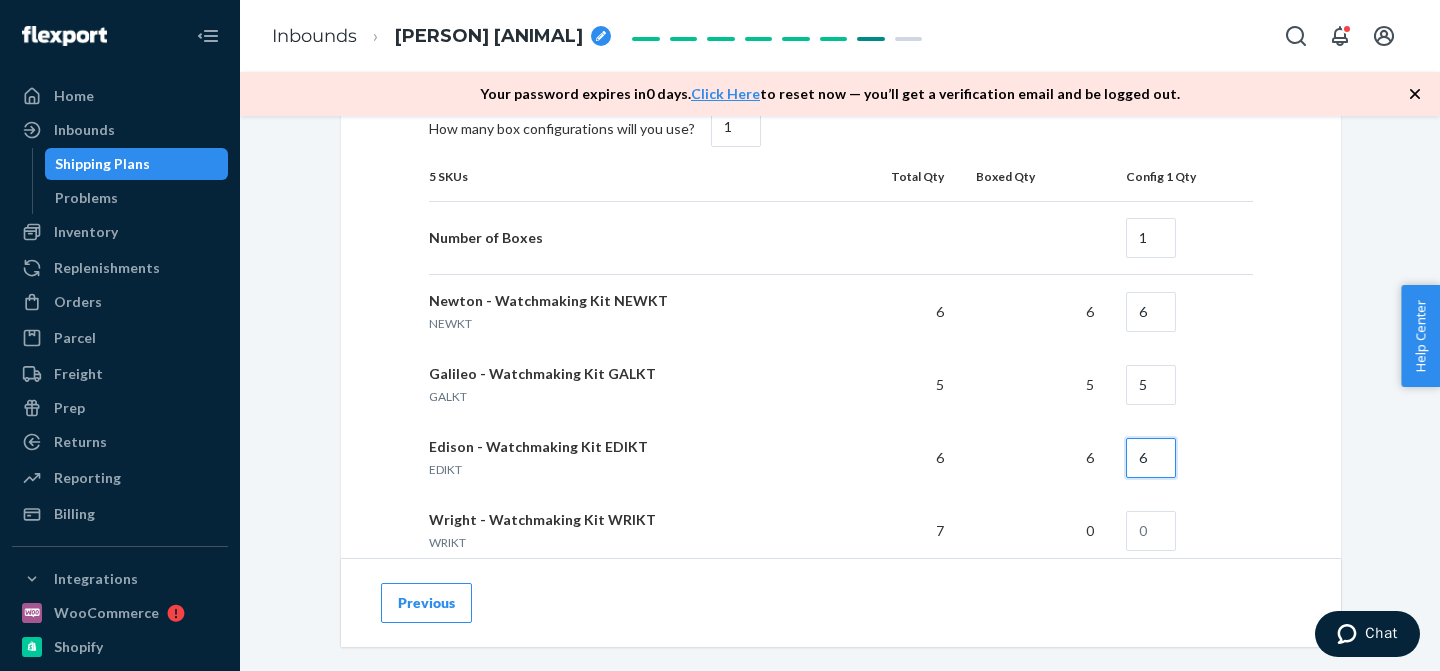 type on "6" 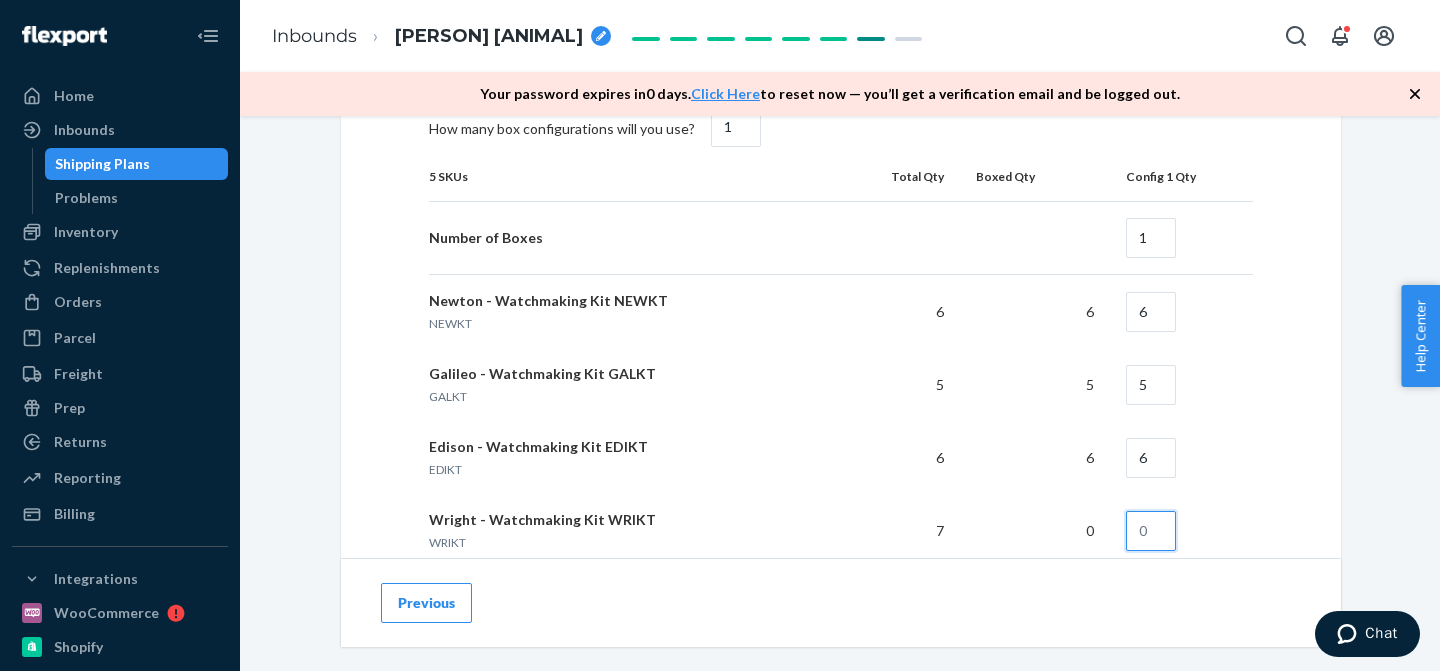 click at bounding box center (1151, 531) 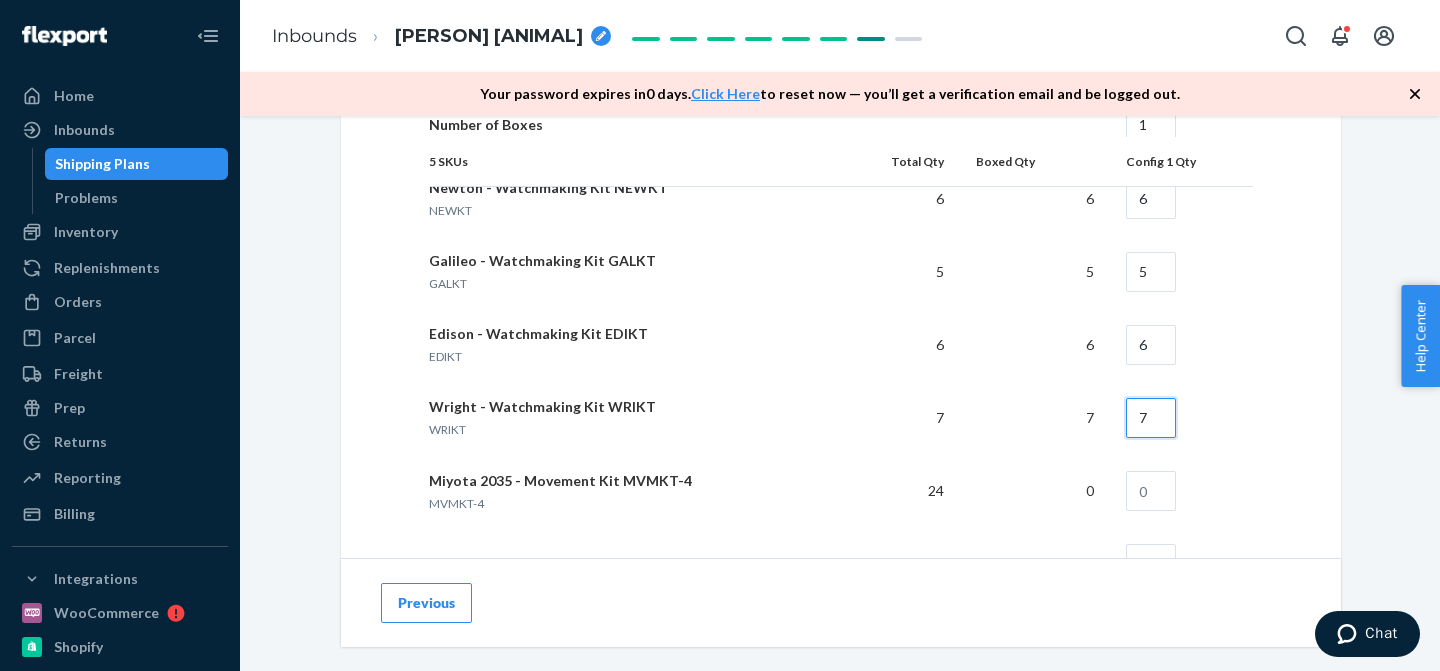 scroll, scrollTop: 1479, scrollLeft: 0, axis: vertical 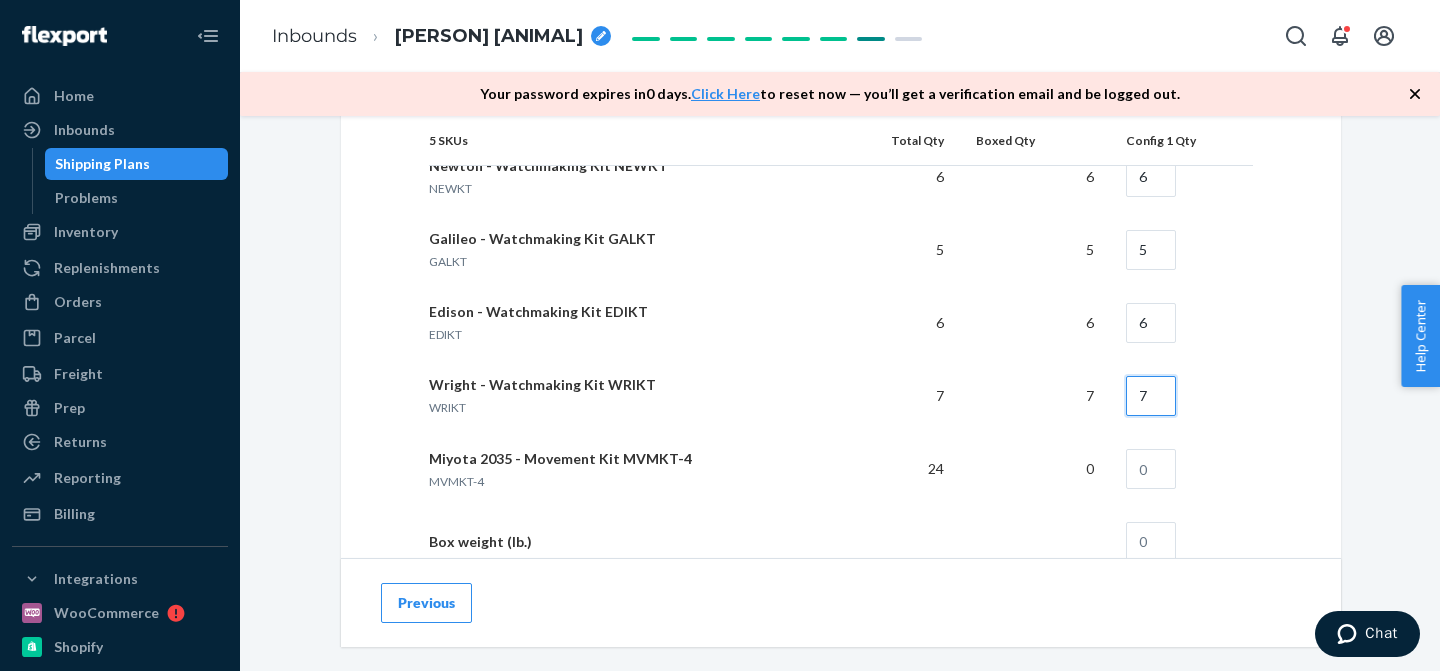type on "7" 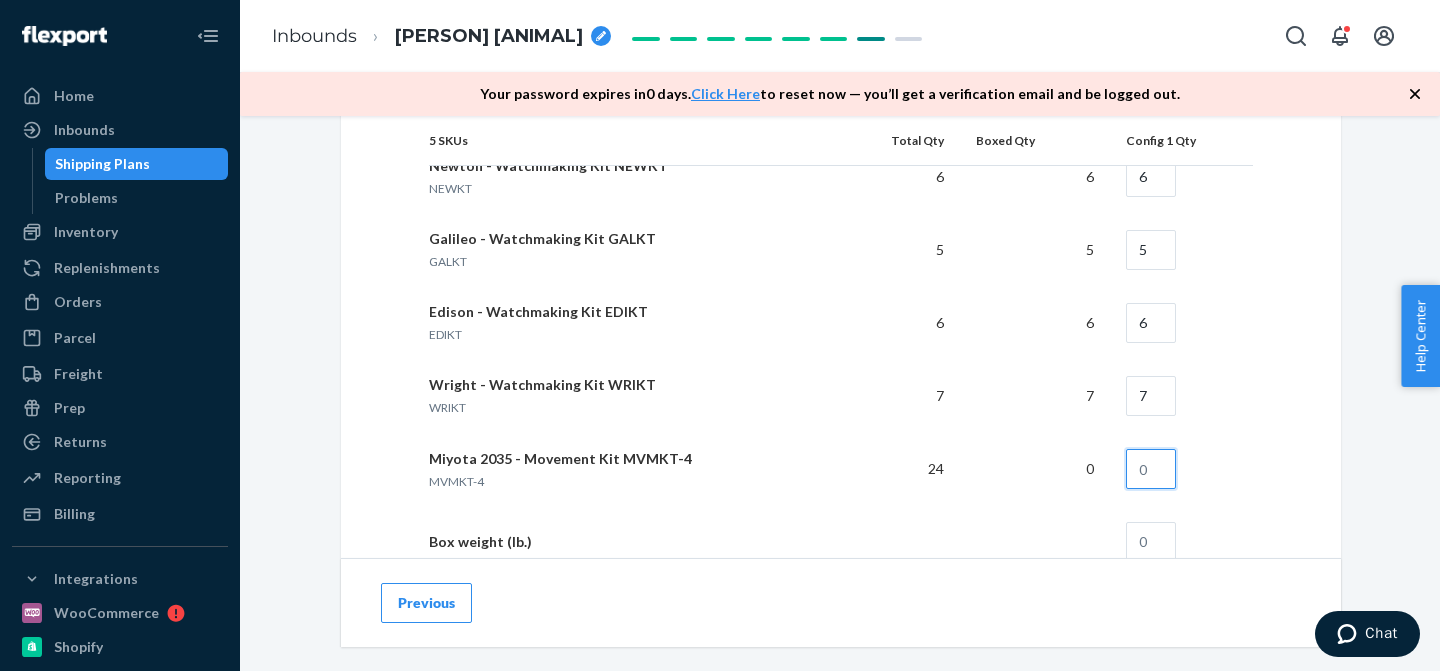 click at bounding box center (1151, 469) 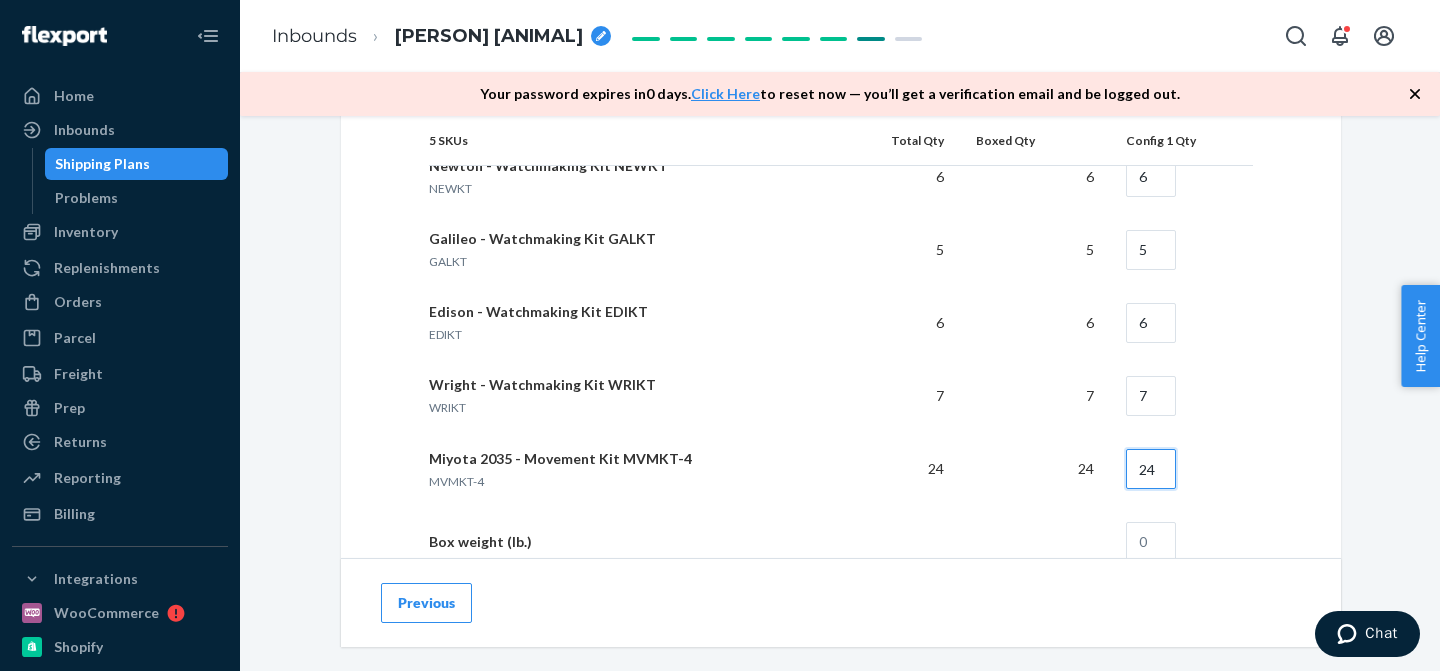 type on "24" 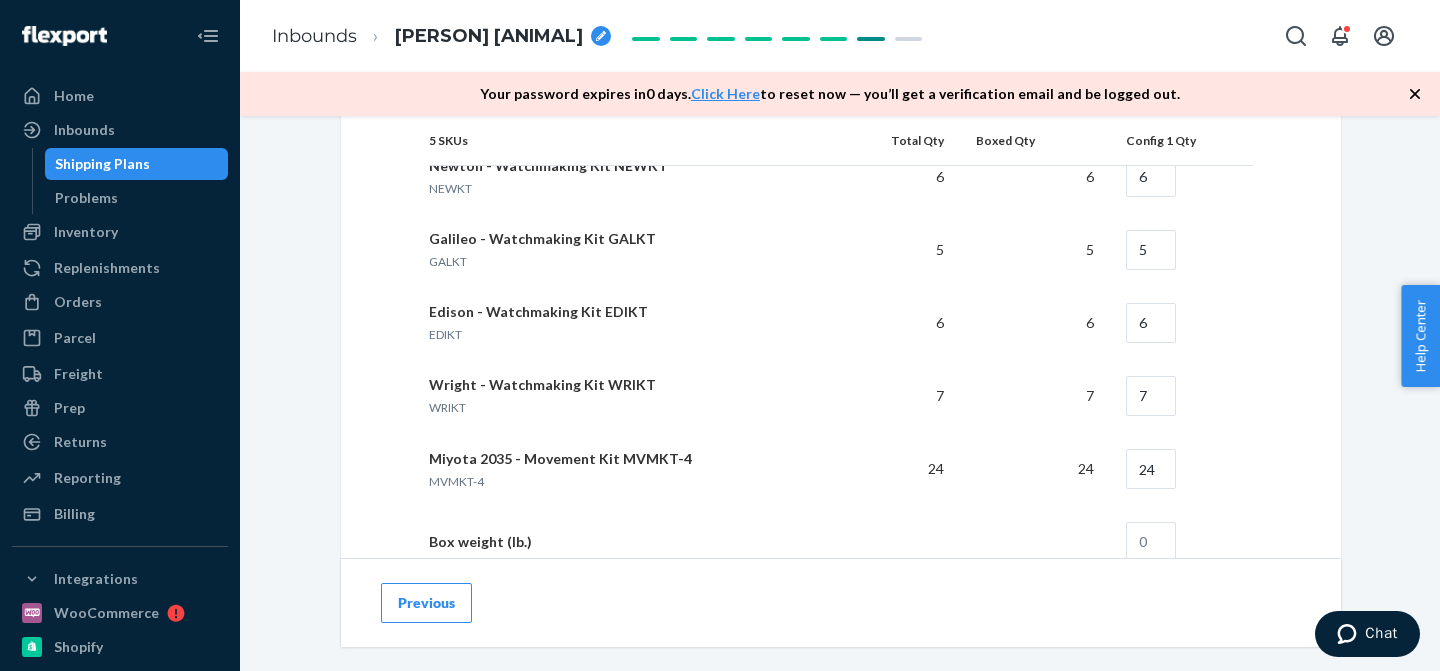 click on "Previous" at bounding box center [841, 602] 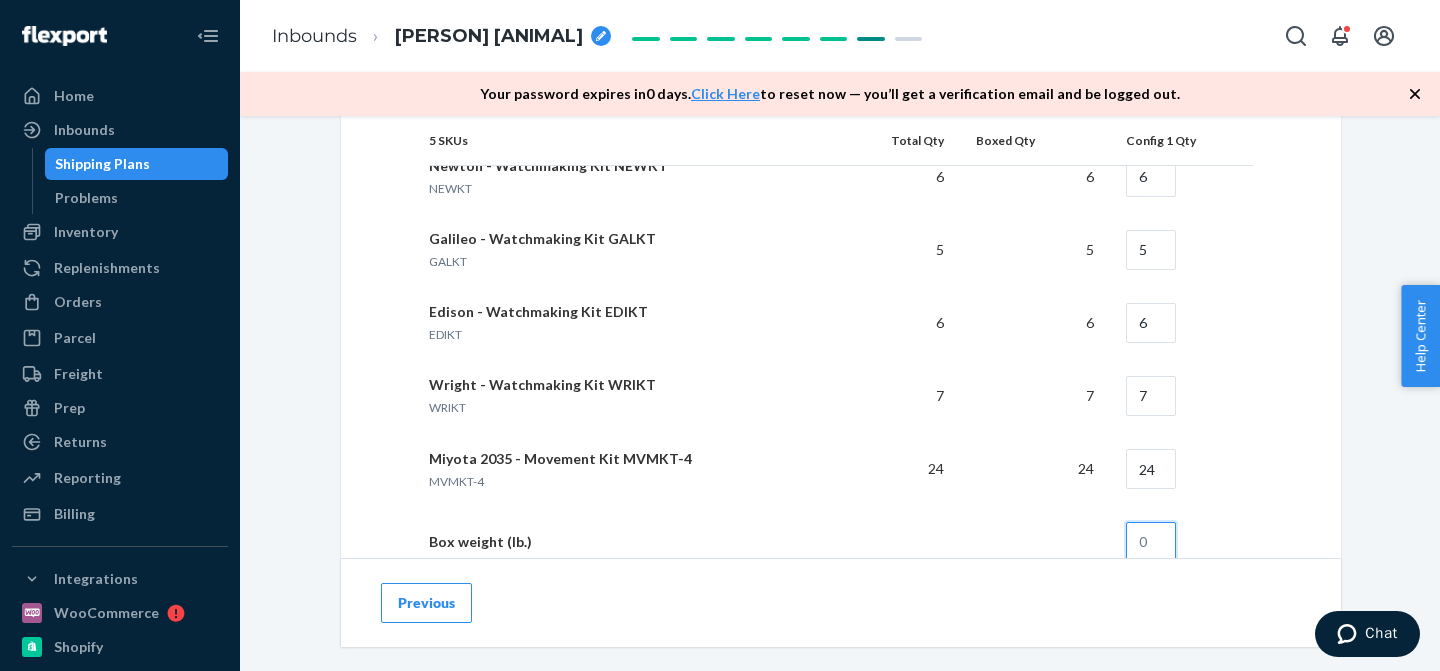click at bounding box center [1151, 542] 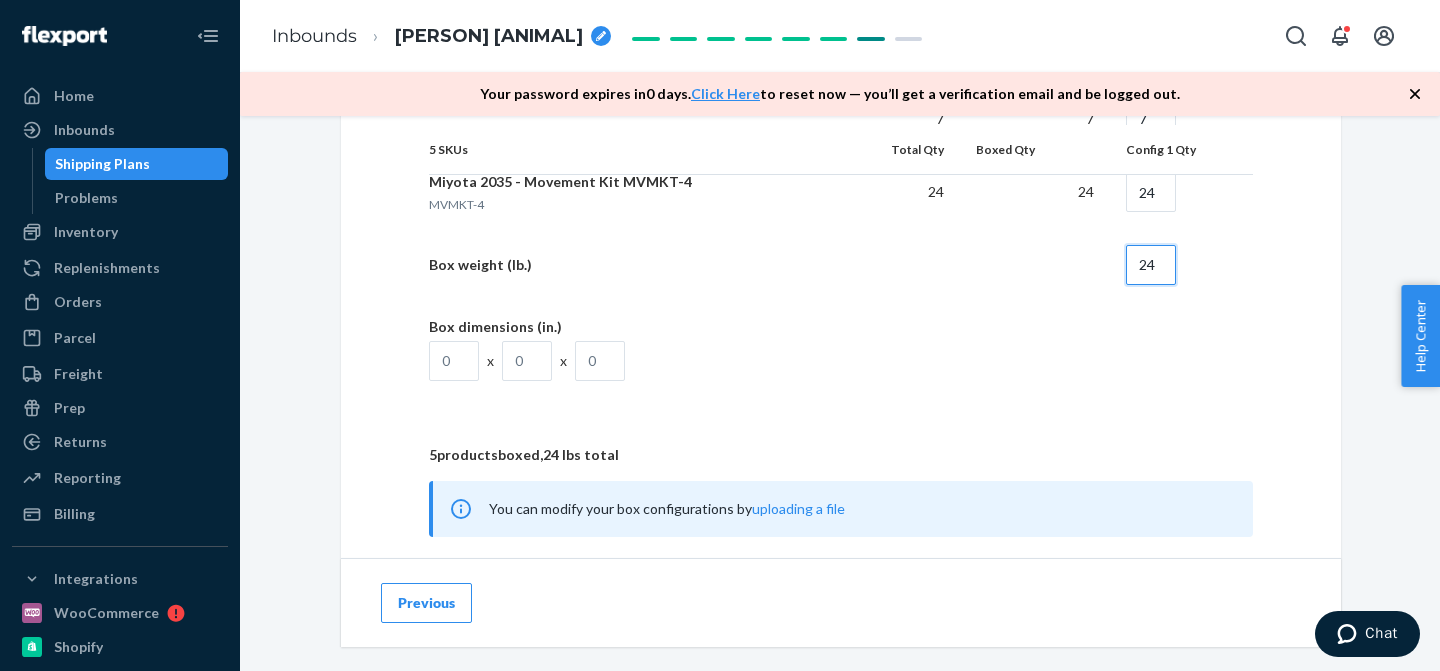 scroll, scrollTop: 1765, scrollLeft: 0, axis: vertical 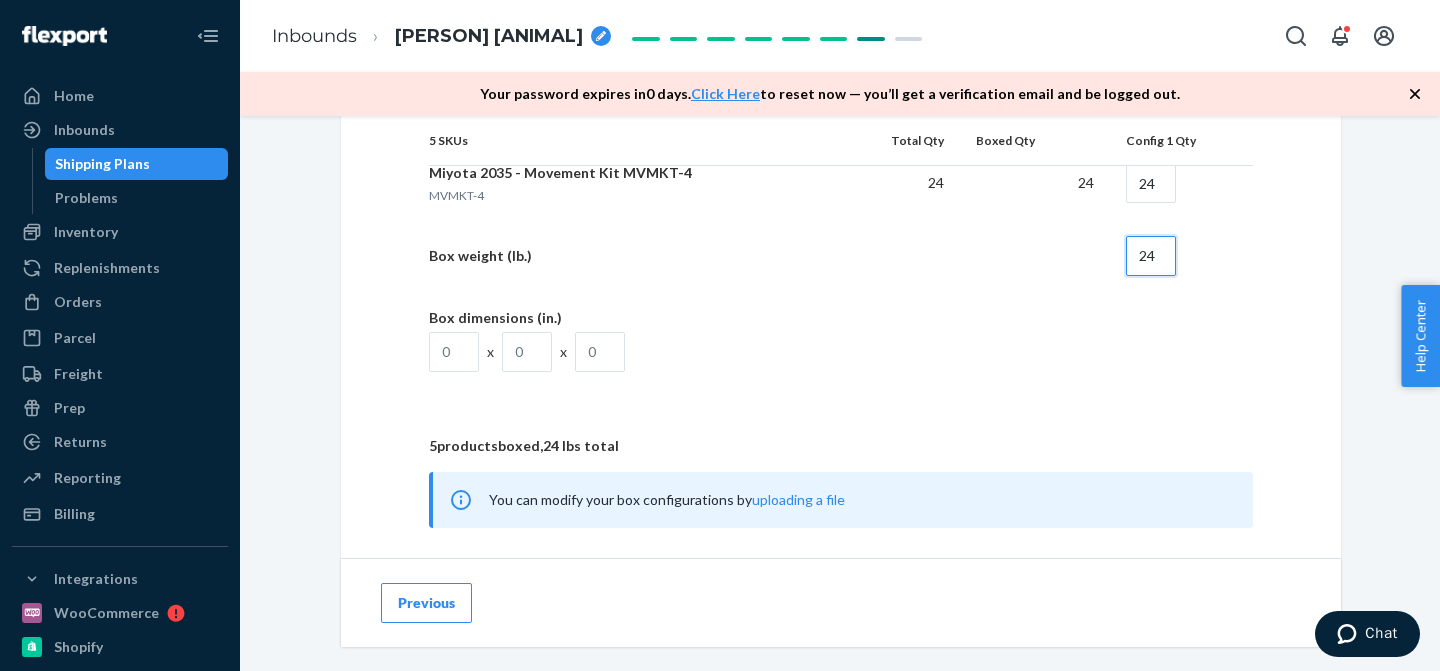 type on "24" 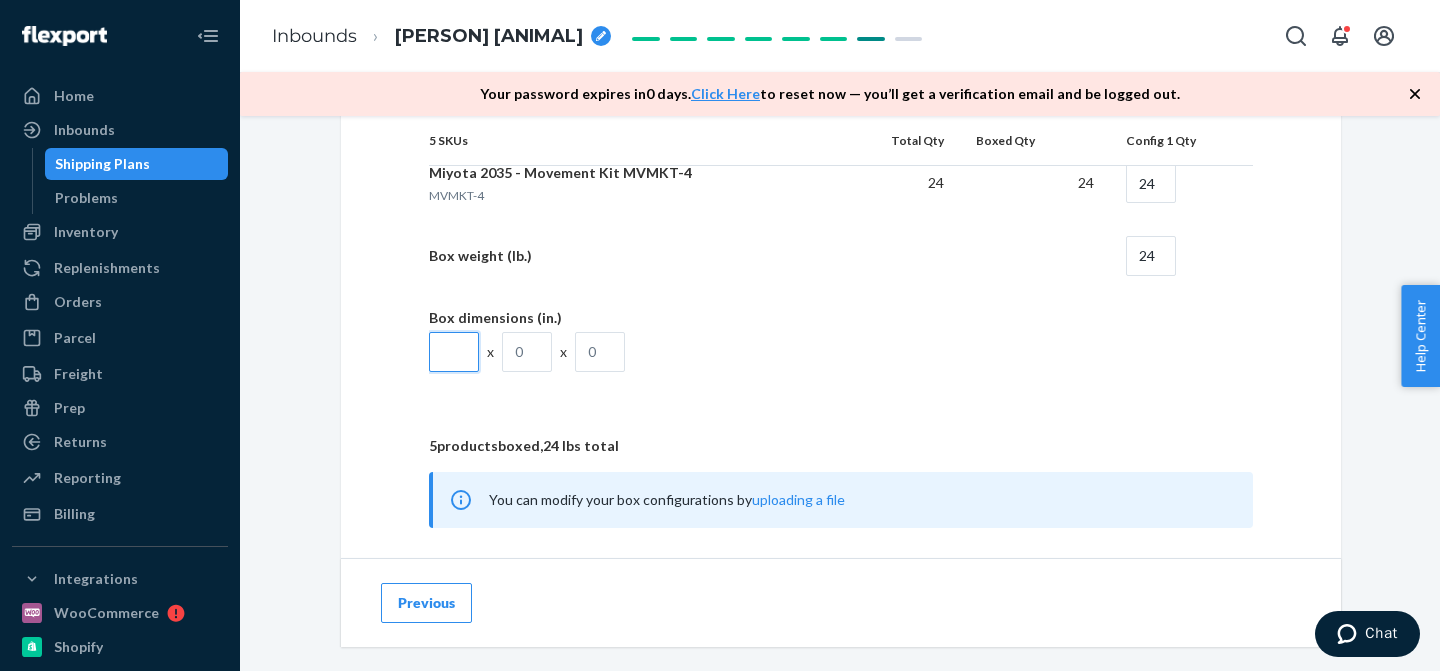 click at bounding box center [454, 352] 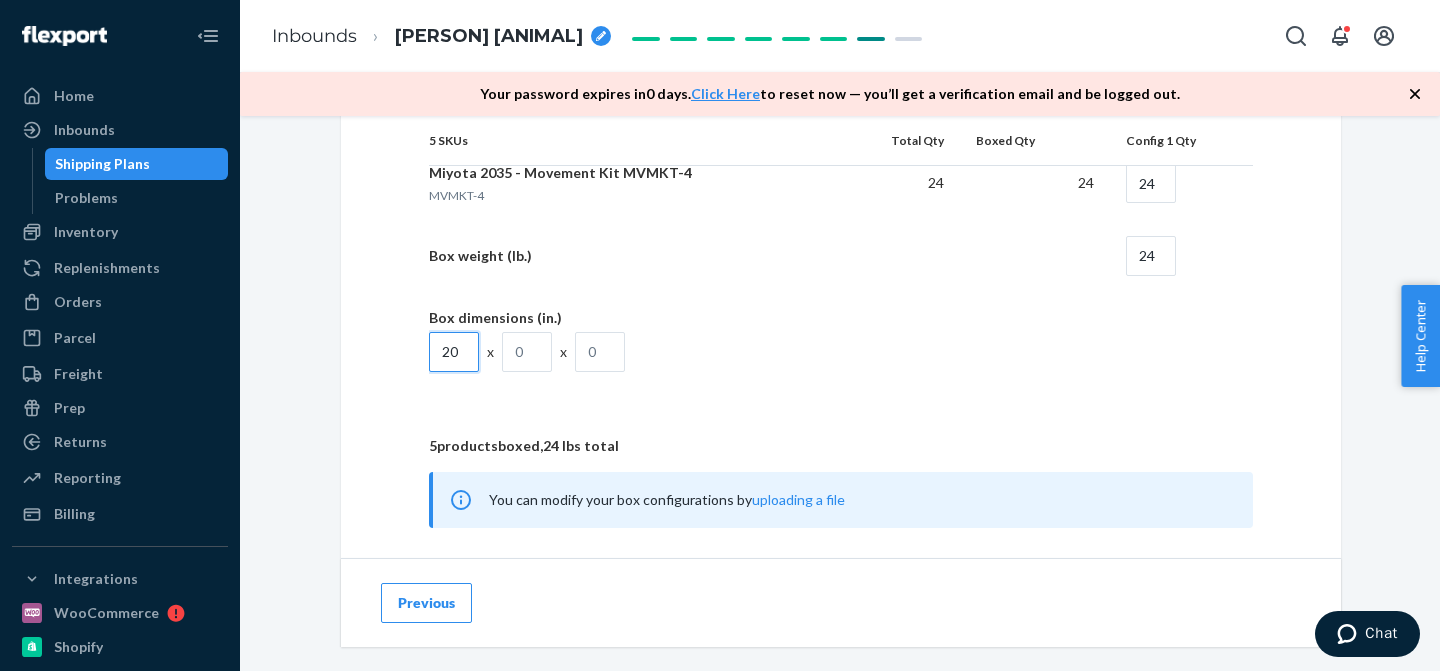 type on "20" 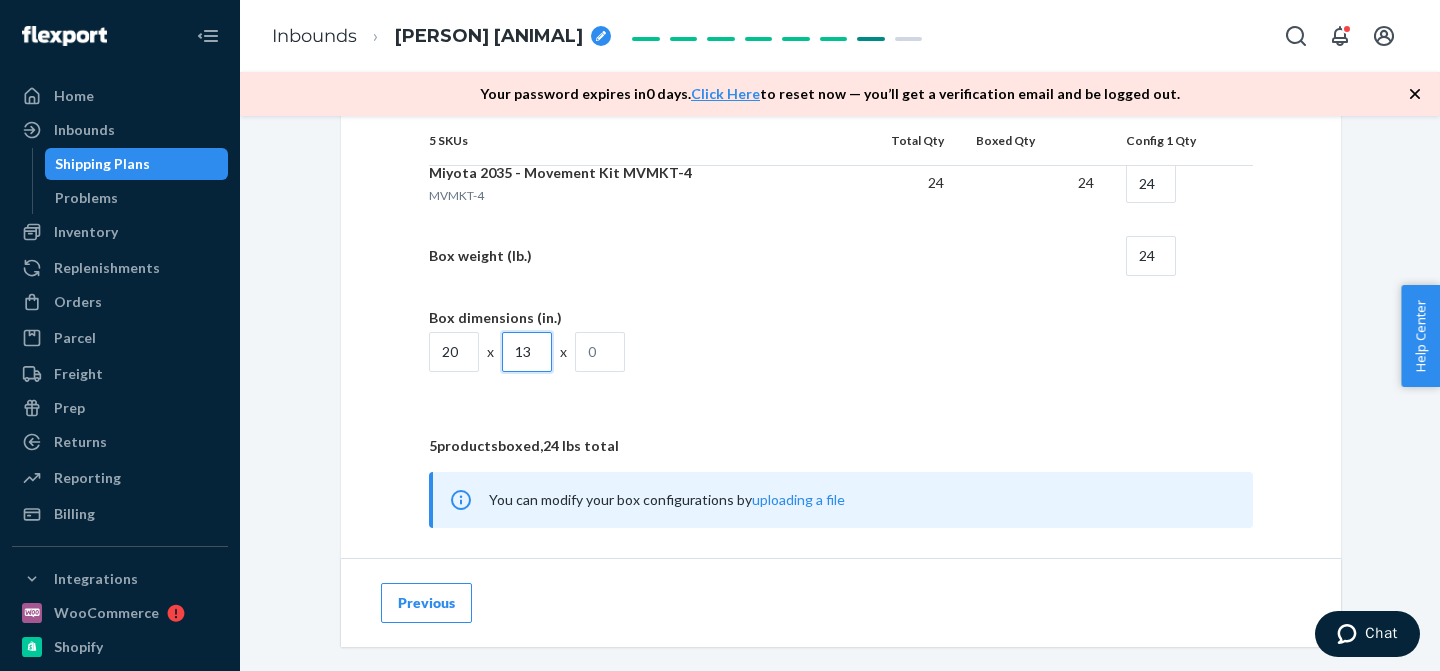 type on "13" 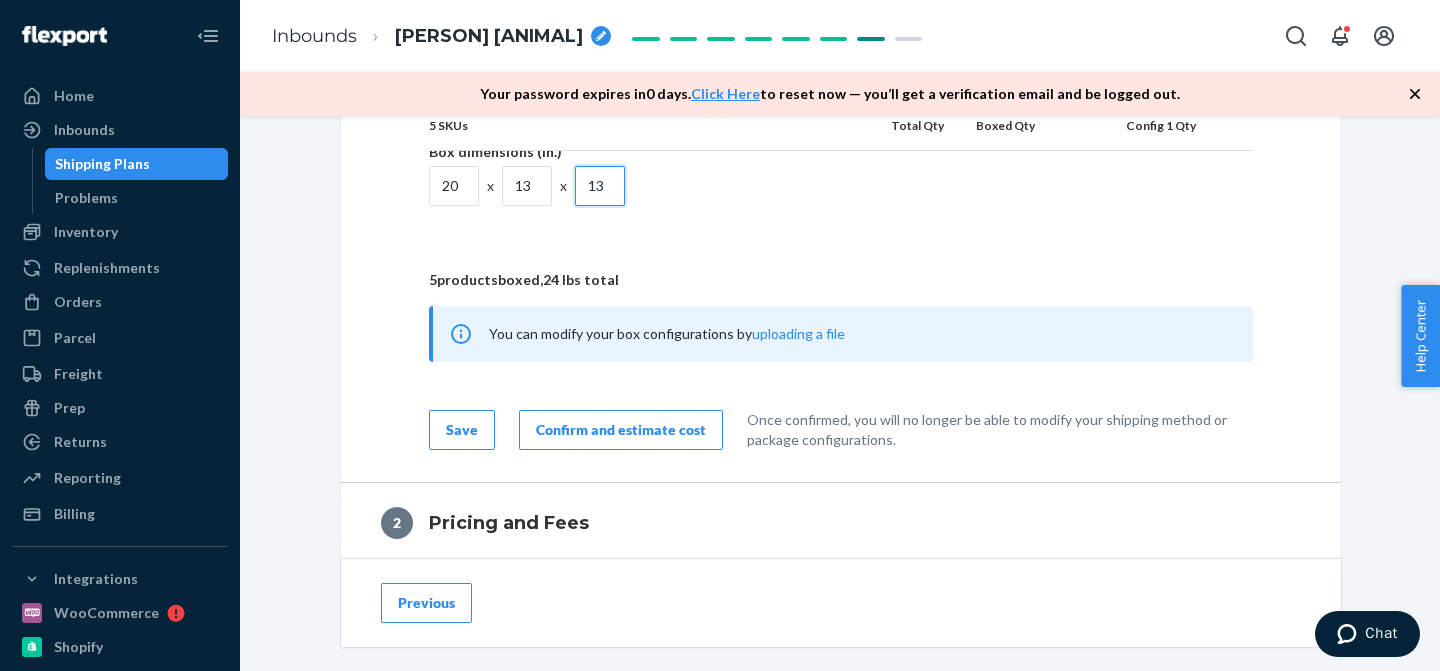 scroll, scrollTop: 1932, scrollLeft: 0, axis: vertical 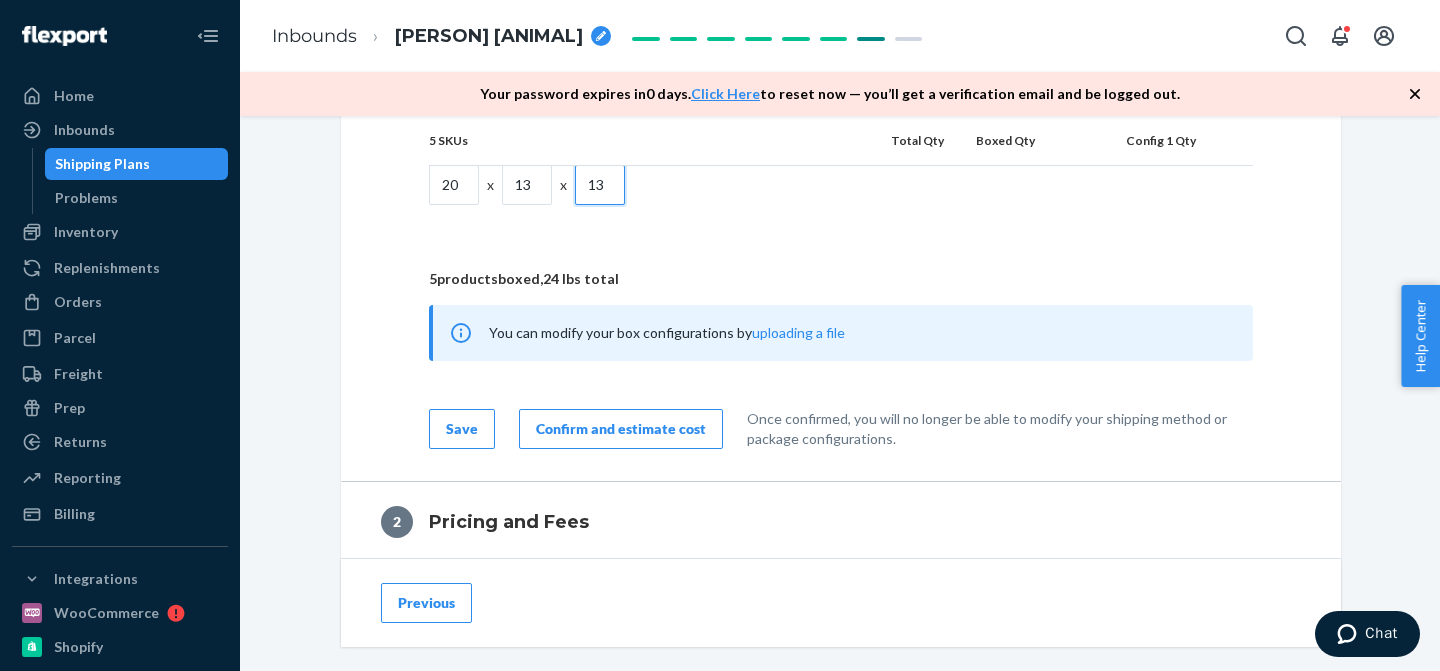 type on "13" 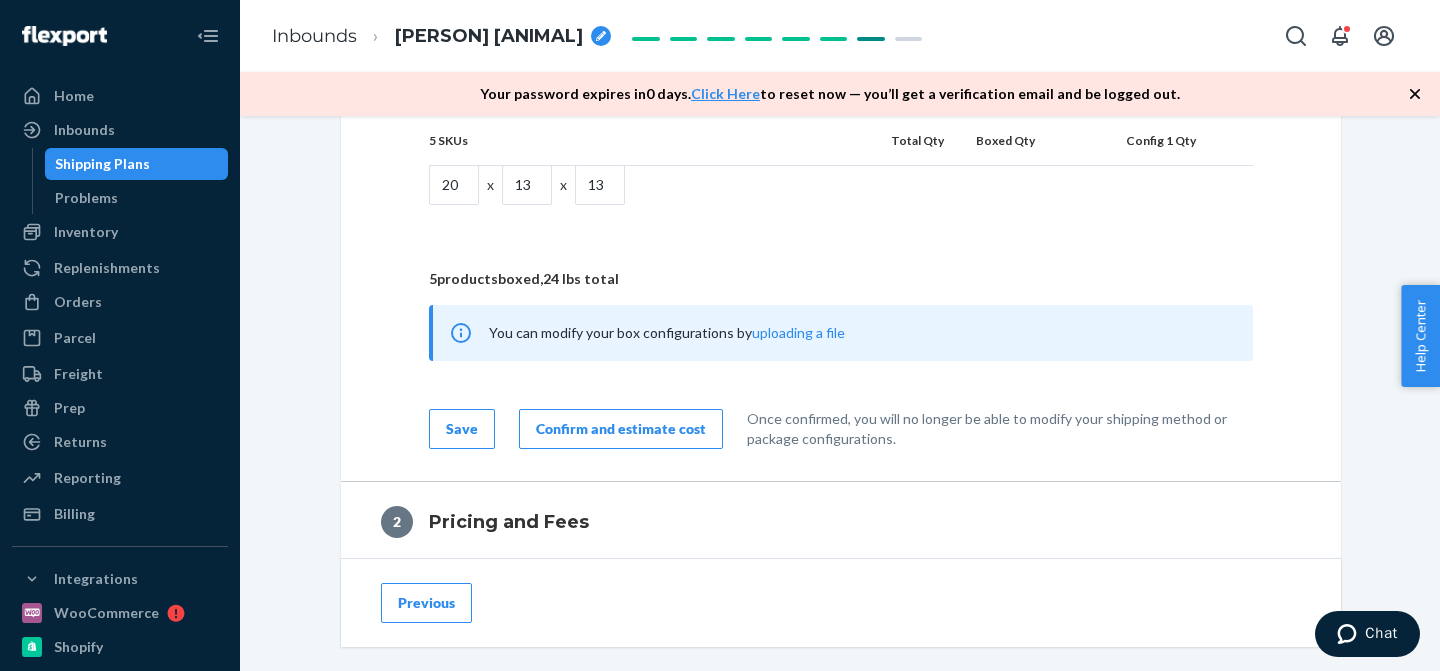 click on "Confirm and estimate cost" at bounding box center (621, 429) 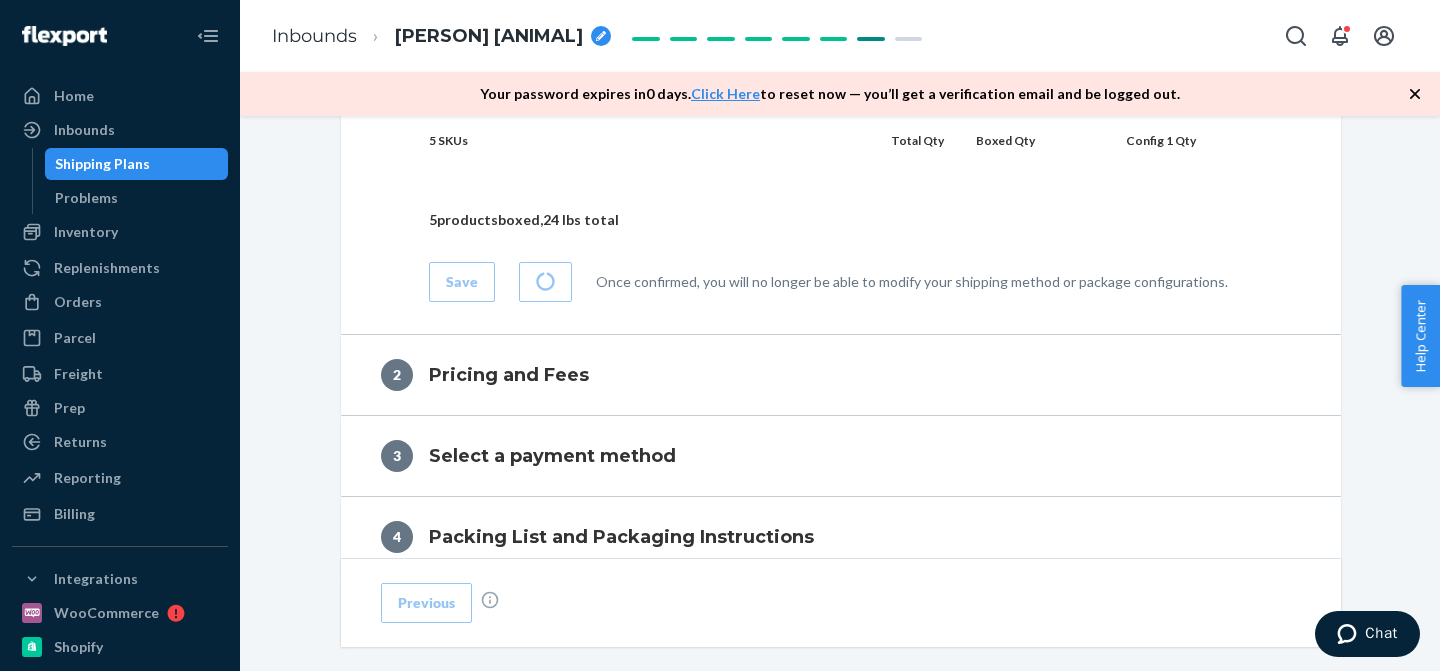 scroll, scrollTop: 1920, scrollLeft: 0, axis: vertical 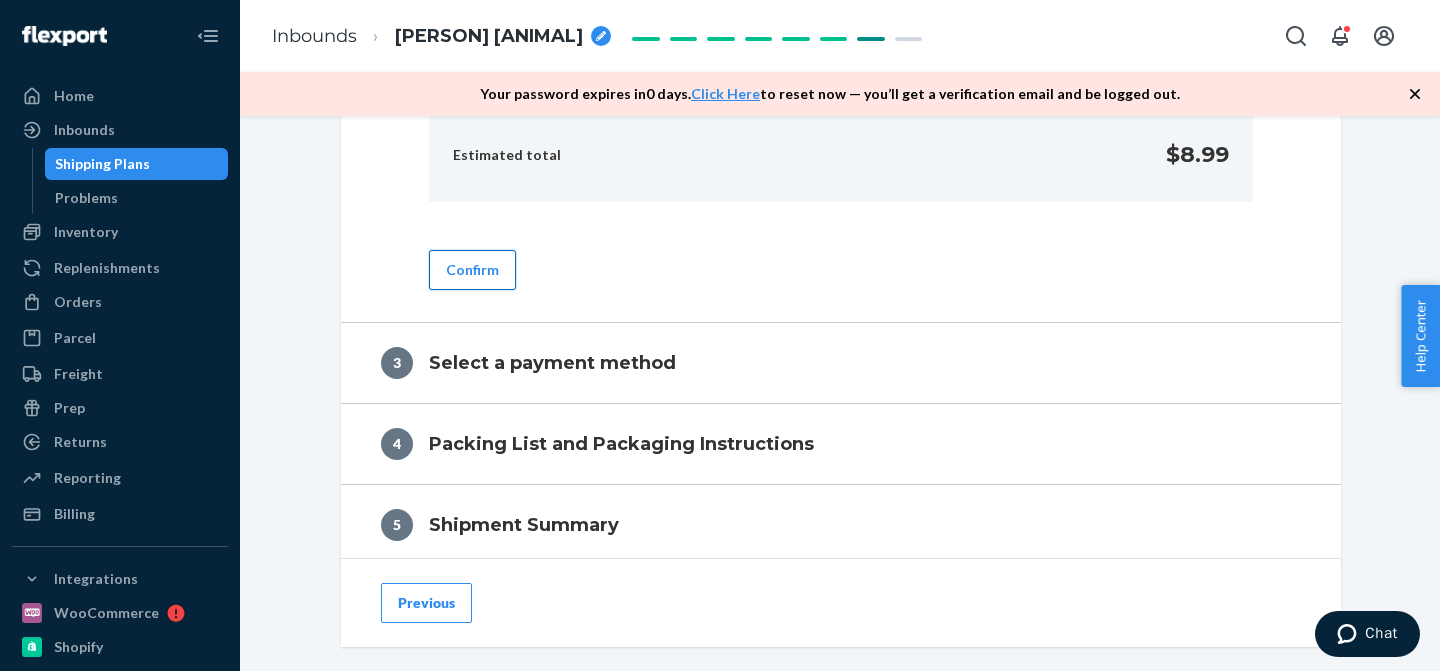 click on "Confirm" at bounding box center (472, 270) 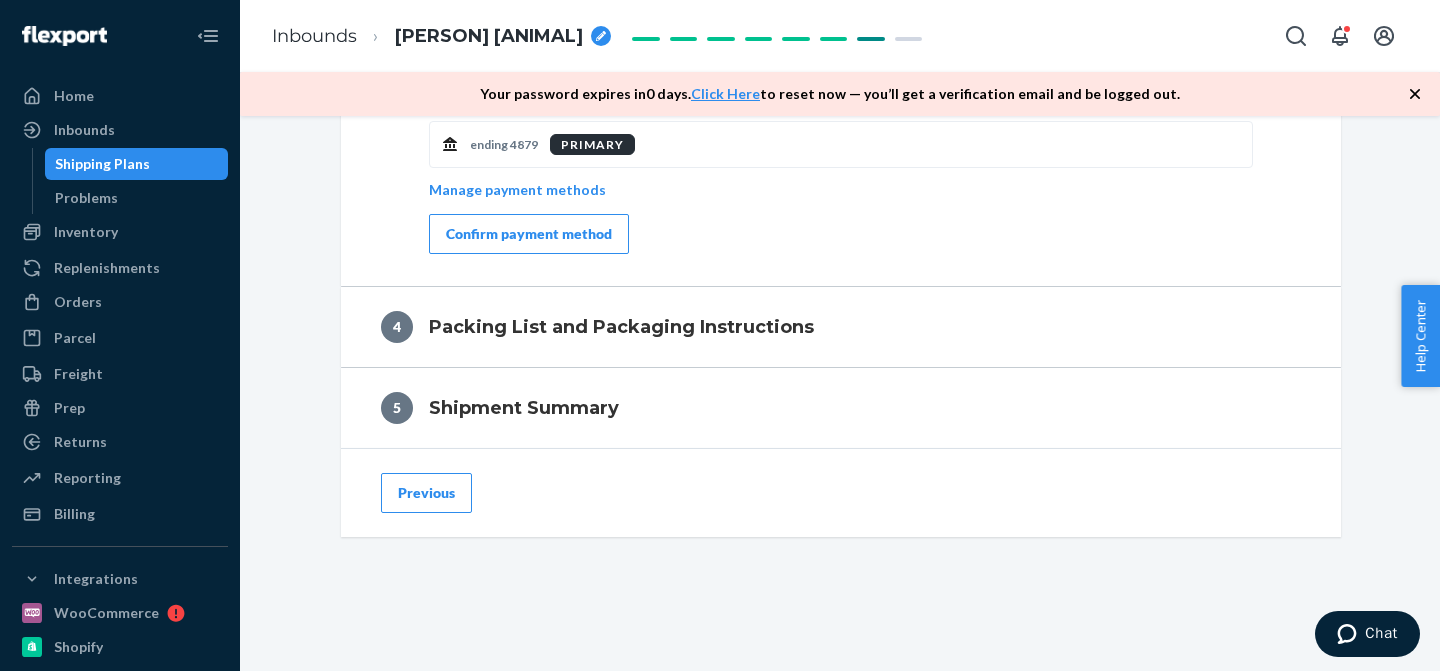 scroll, scrollTop: 1069, scrollLeft: 0, axis: vertical 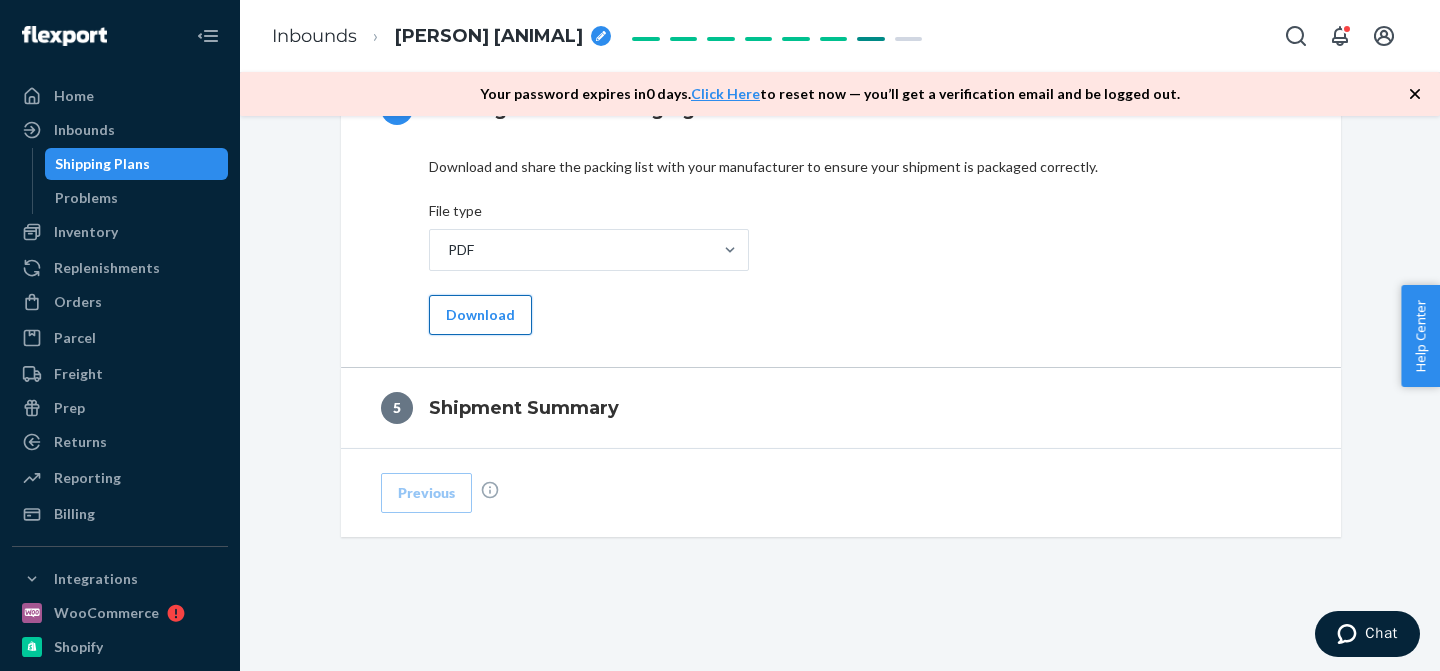 click on "Download" at bounding box center [480, 315] 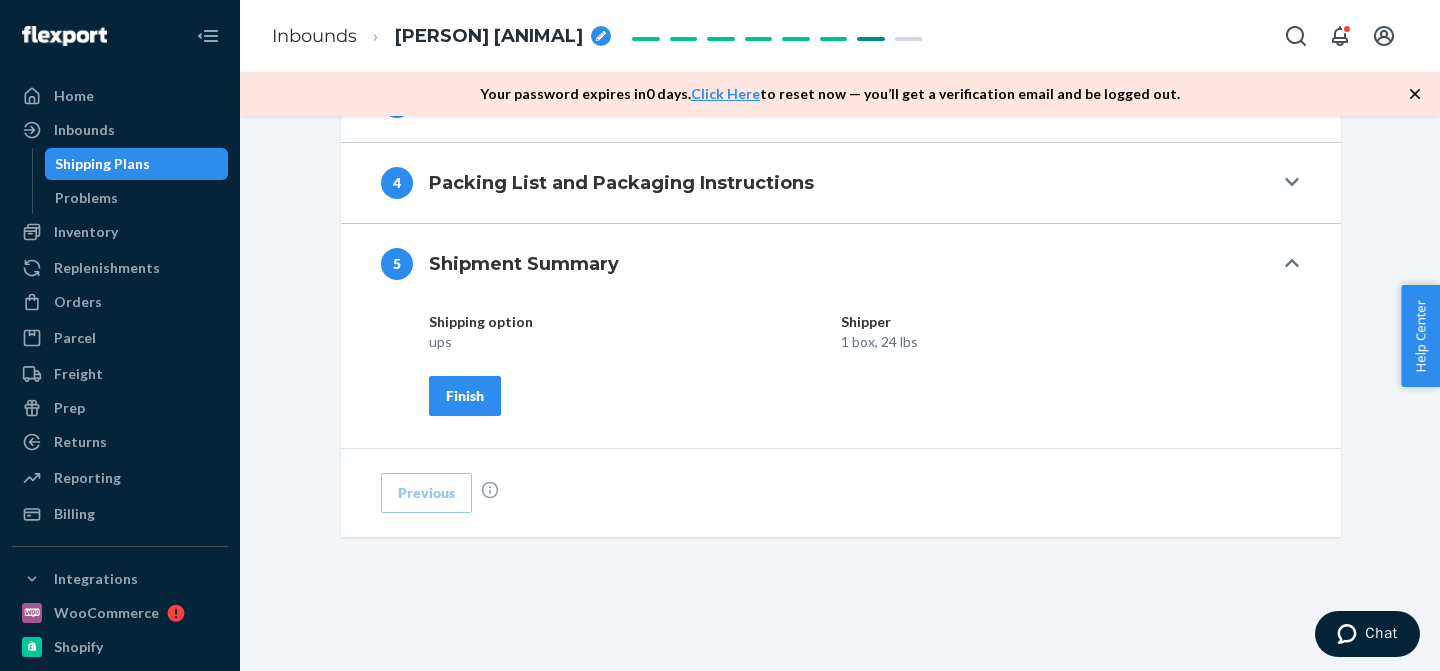 scroll, scrollTop: 953, scrollLeft: 0, axis: vertical 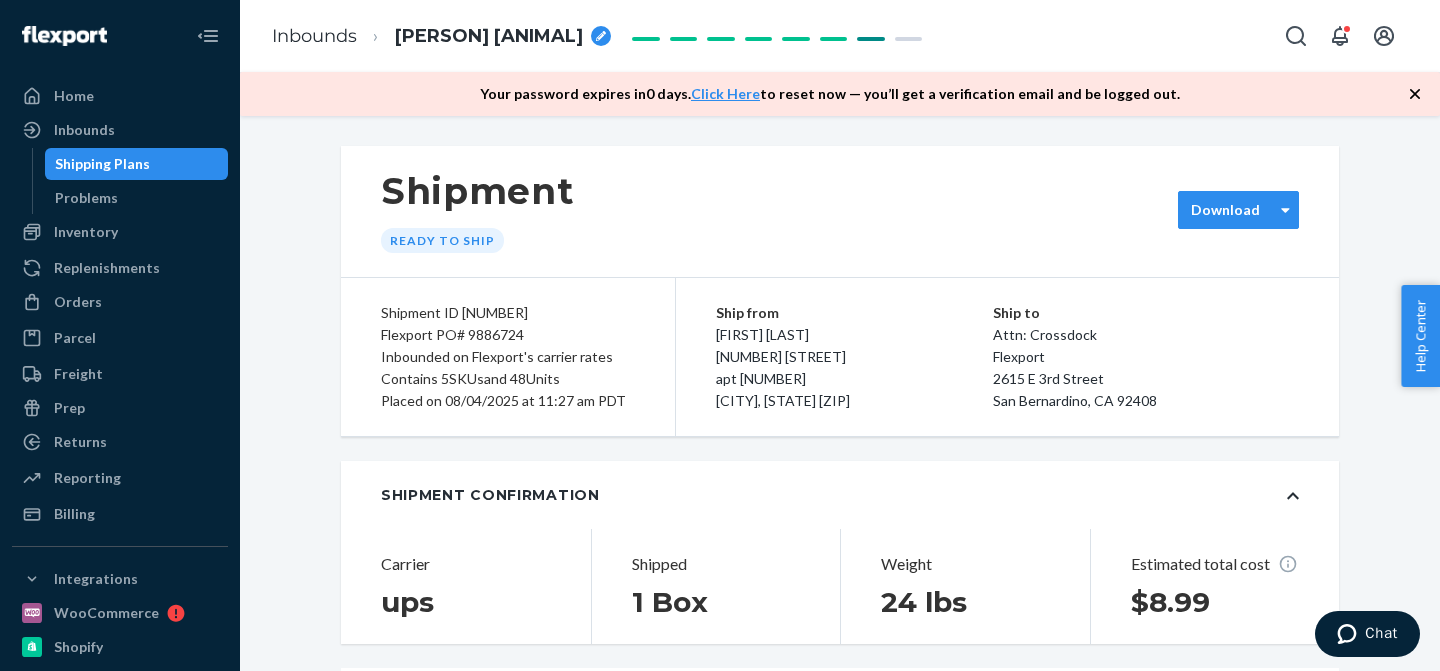 click on "Download" at bounding box center [1238, 210] 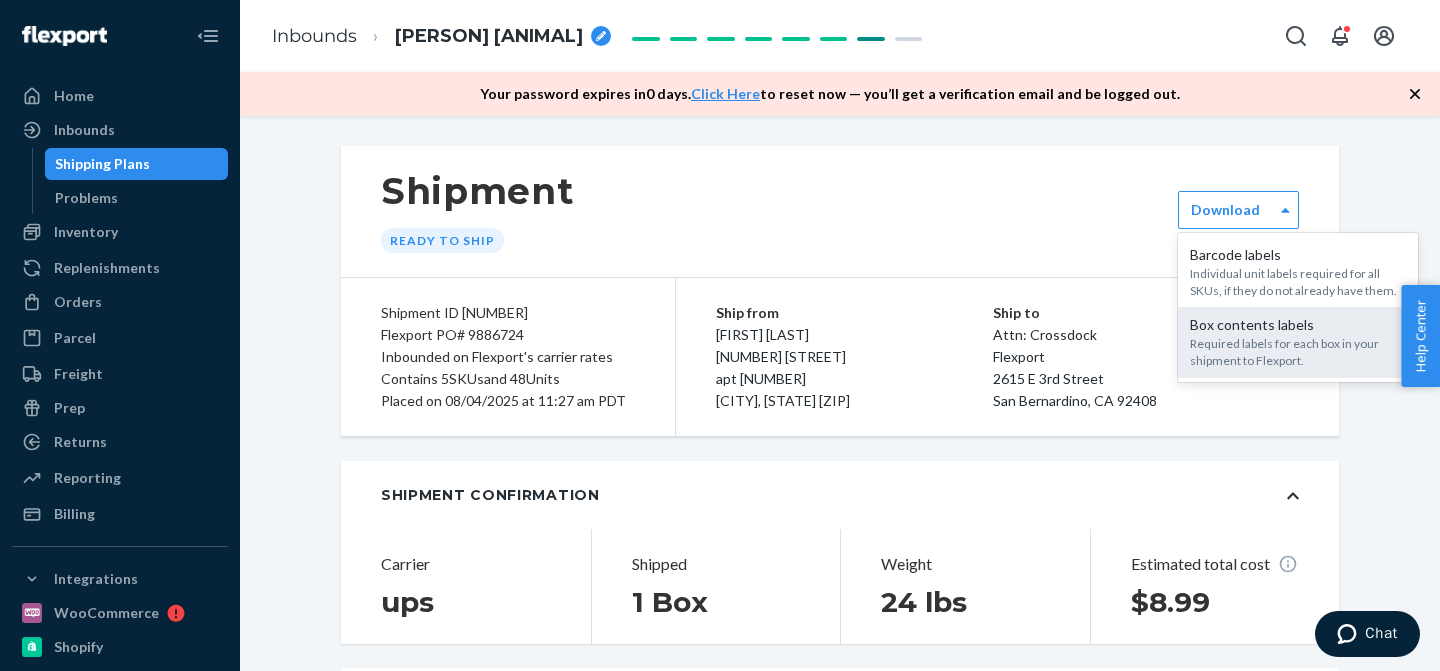 click on "Required labels for each box in your shipment to Flexport." at bounding box center [1298, 352] 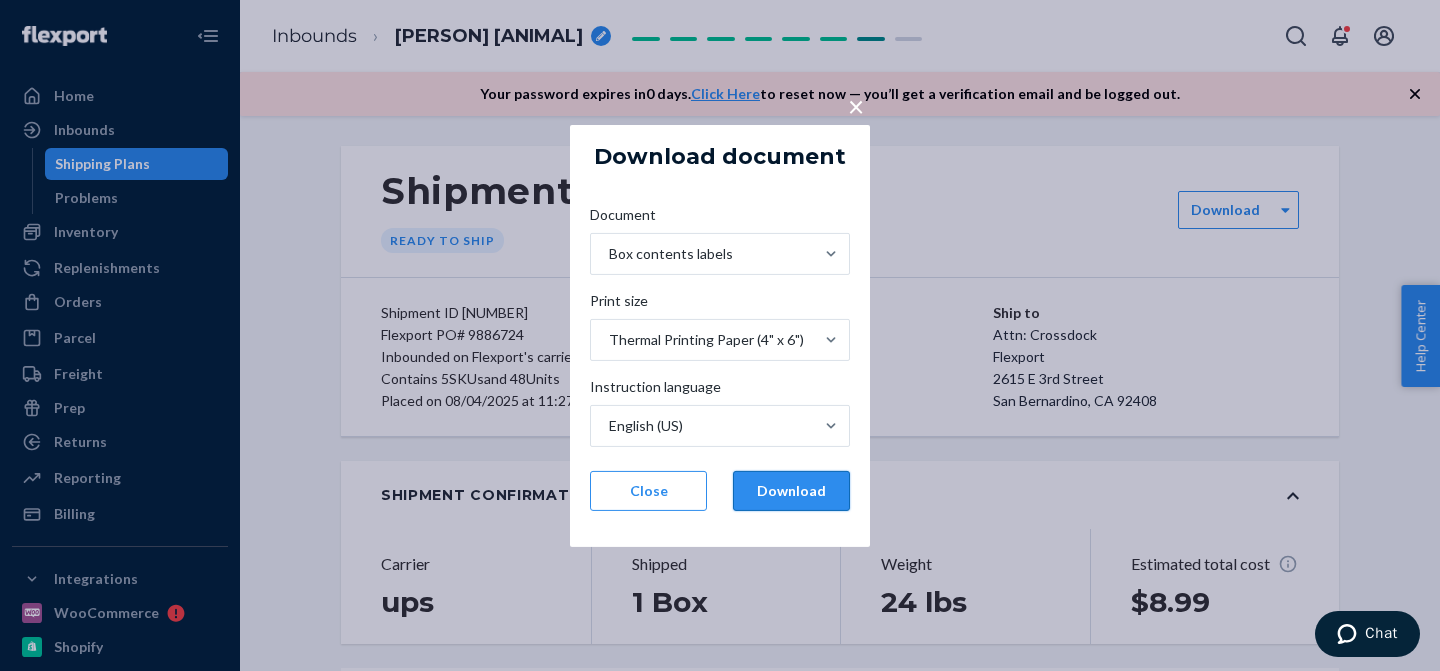 click on "Download" at bounding box center [791, 491] 